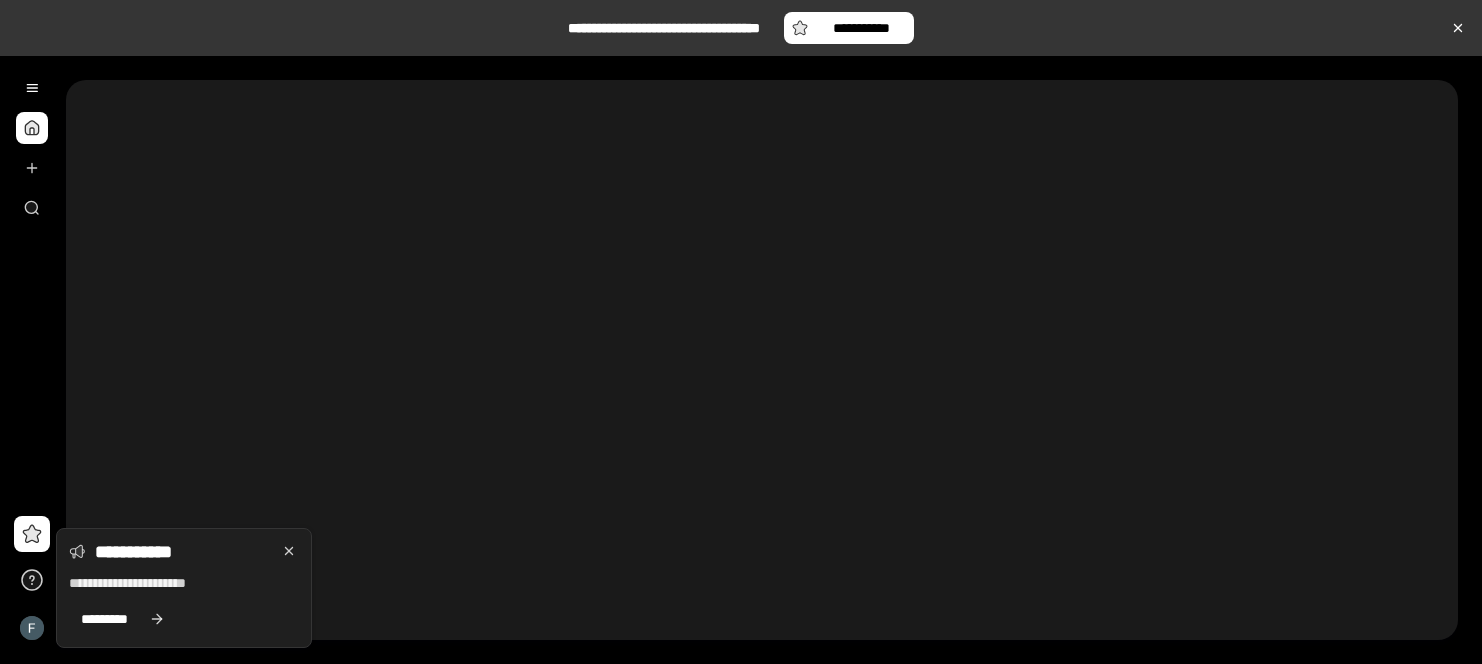 scroll, scrollTop: 0, scrollLeft: 0, axis: both 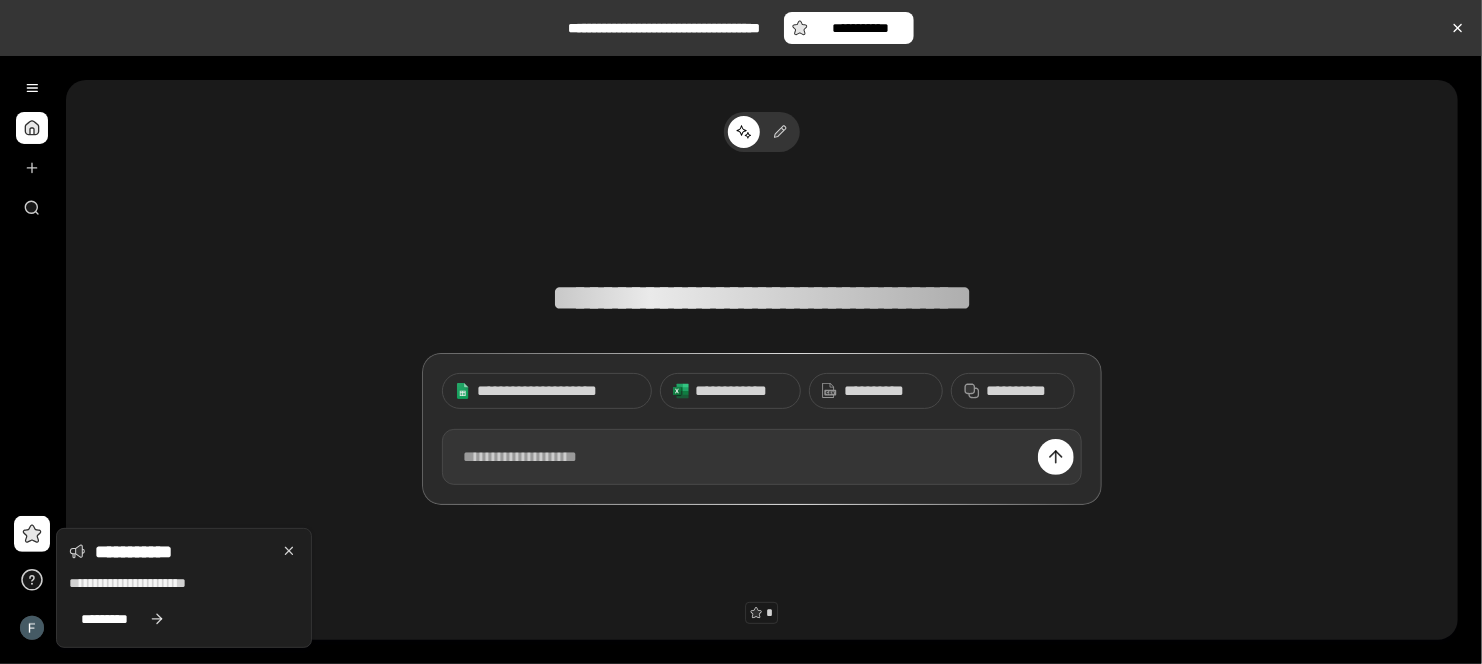 click at bounding box center (762, 457) 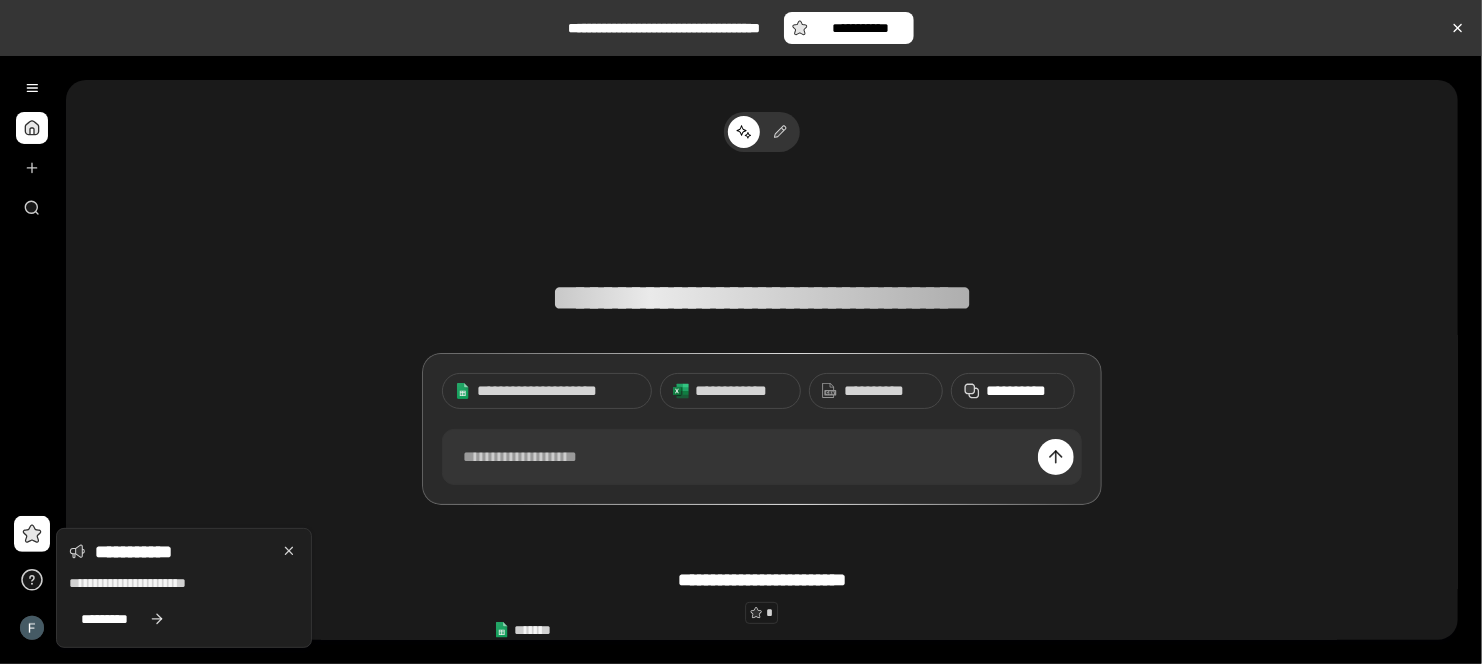 click on "**********" at bounding box center (1024, 391) 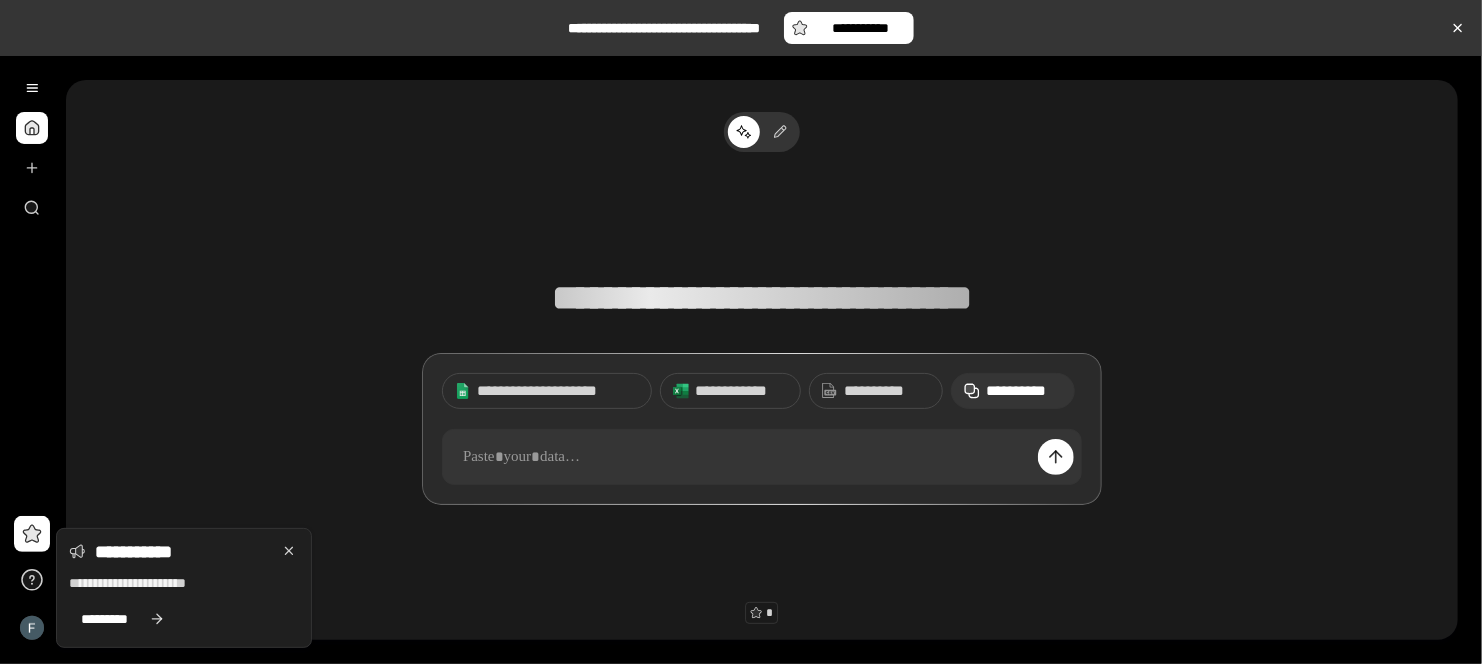 drag, startPoint x: 287, startPoint y: 553, endPoint x: 372, endPoint y: 535, distance: 86.88498 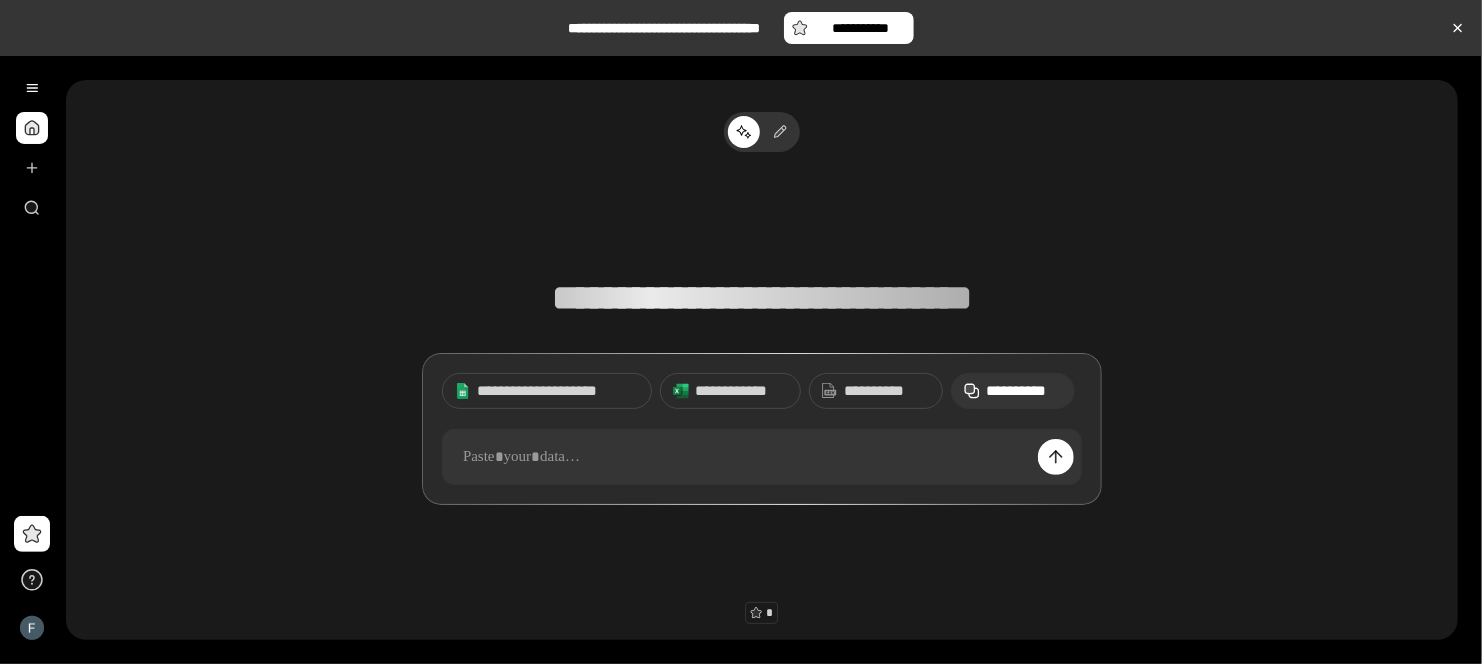 click on "**********" at bounding box center [1024, 391] 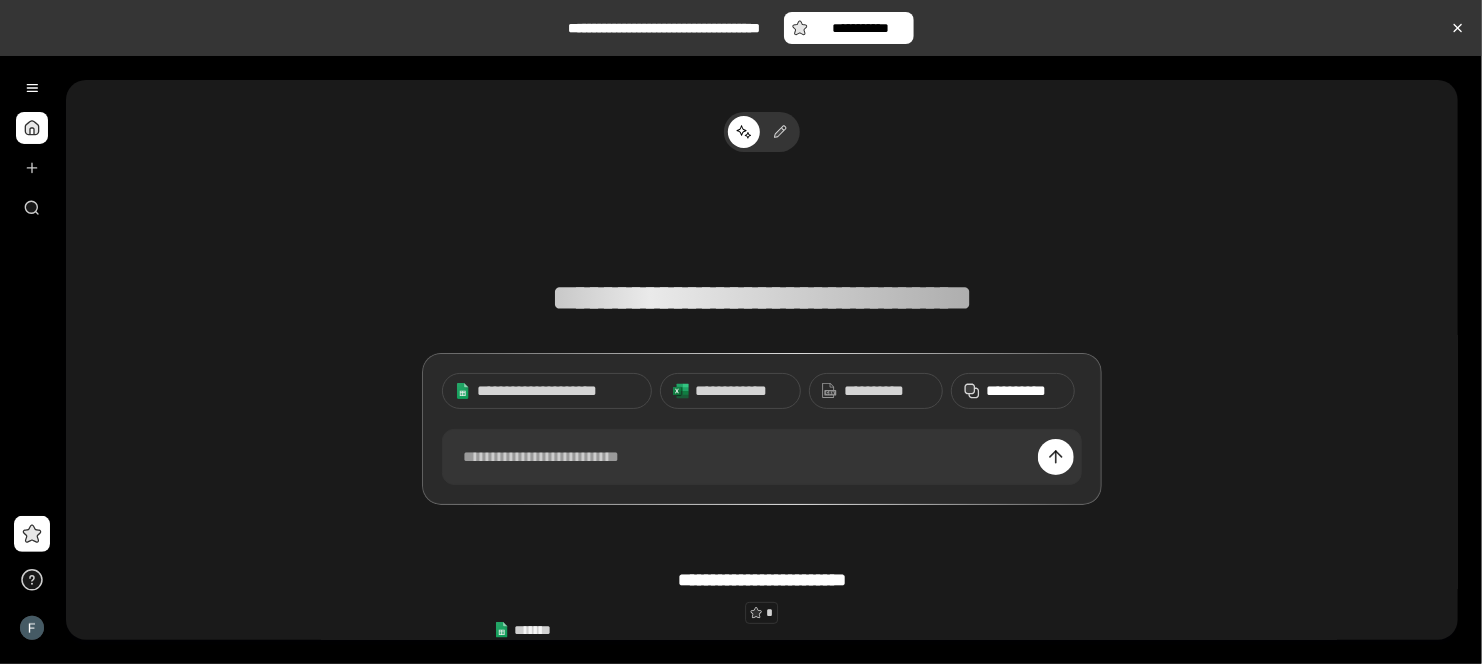 click on "**********" at bounding box center [1024, 391] 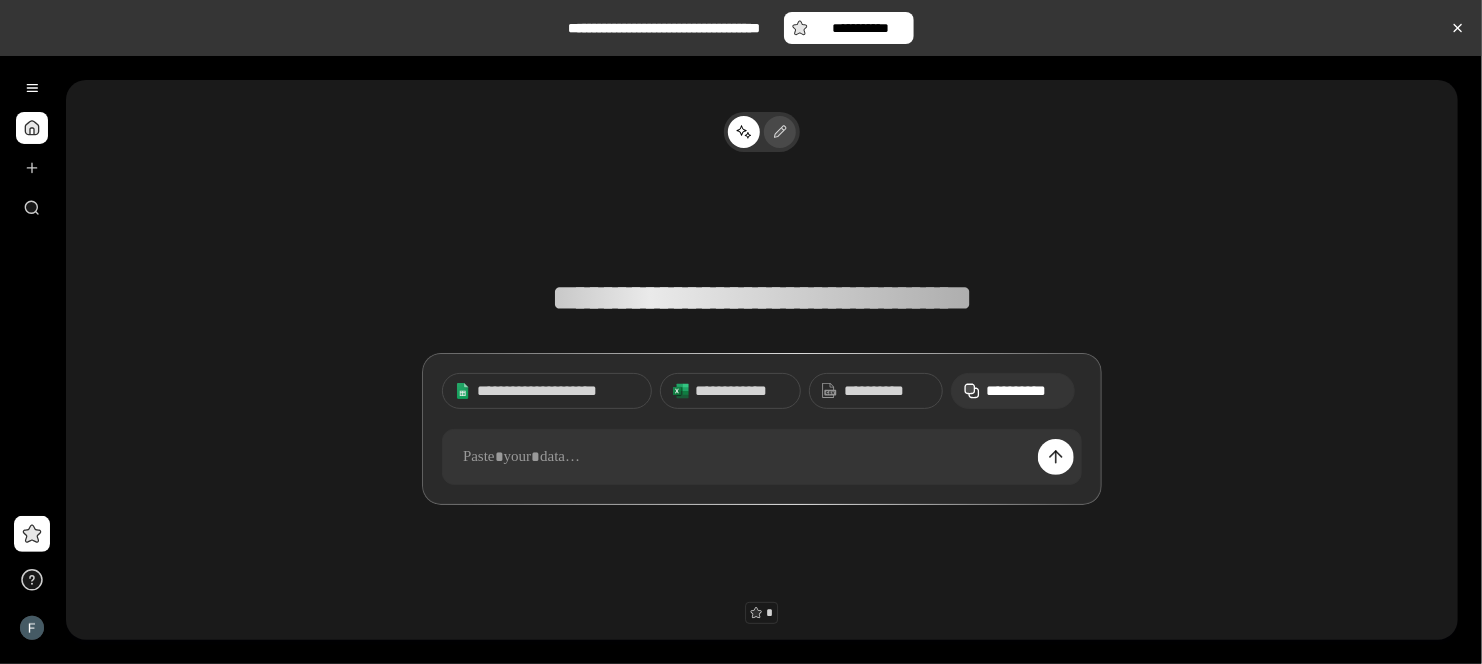 click 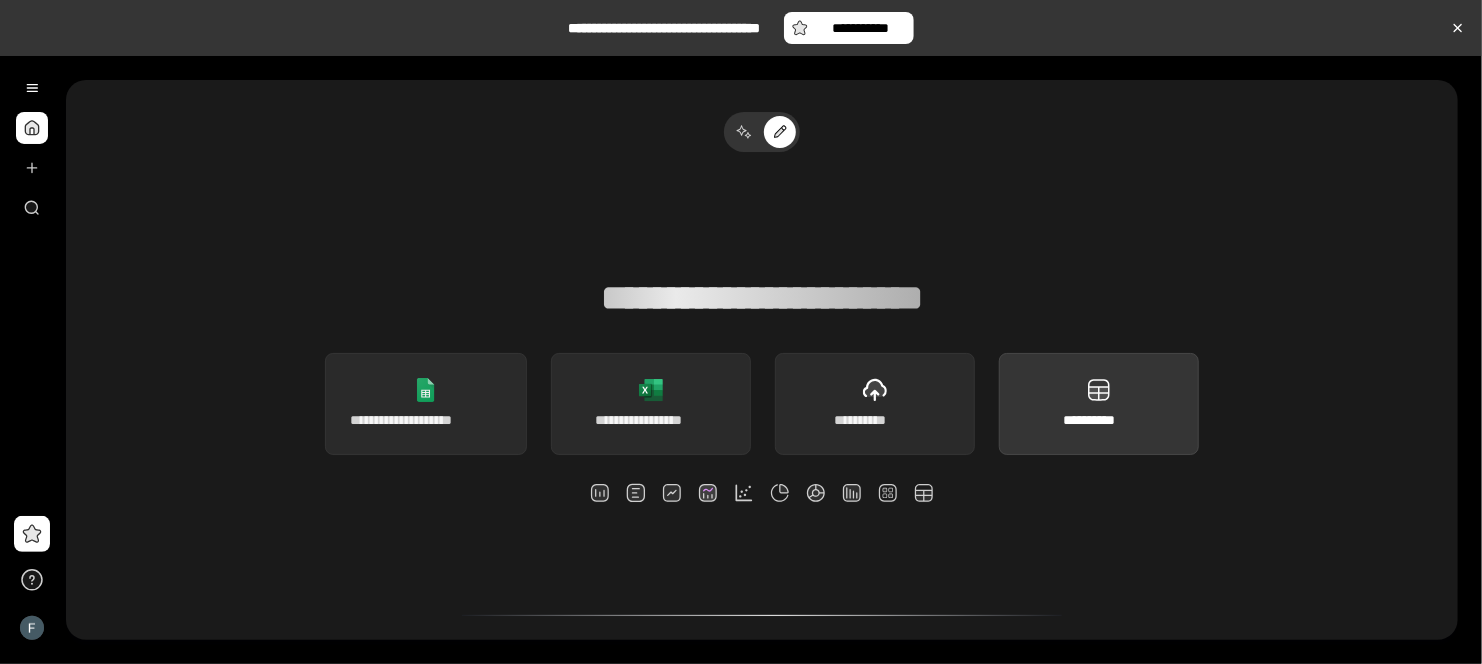 click on "**********" at bounding box center (1098, 420) 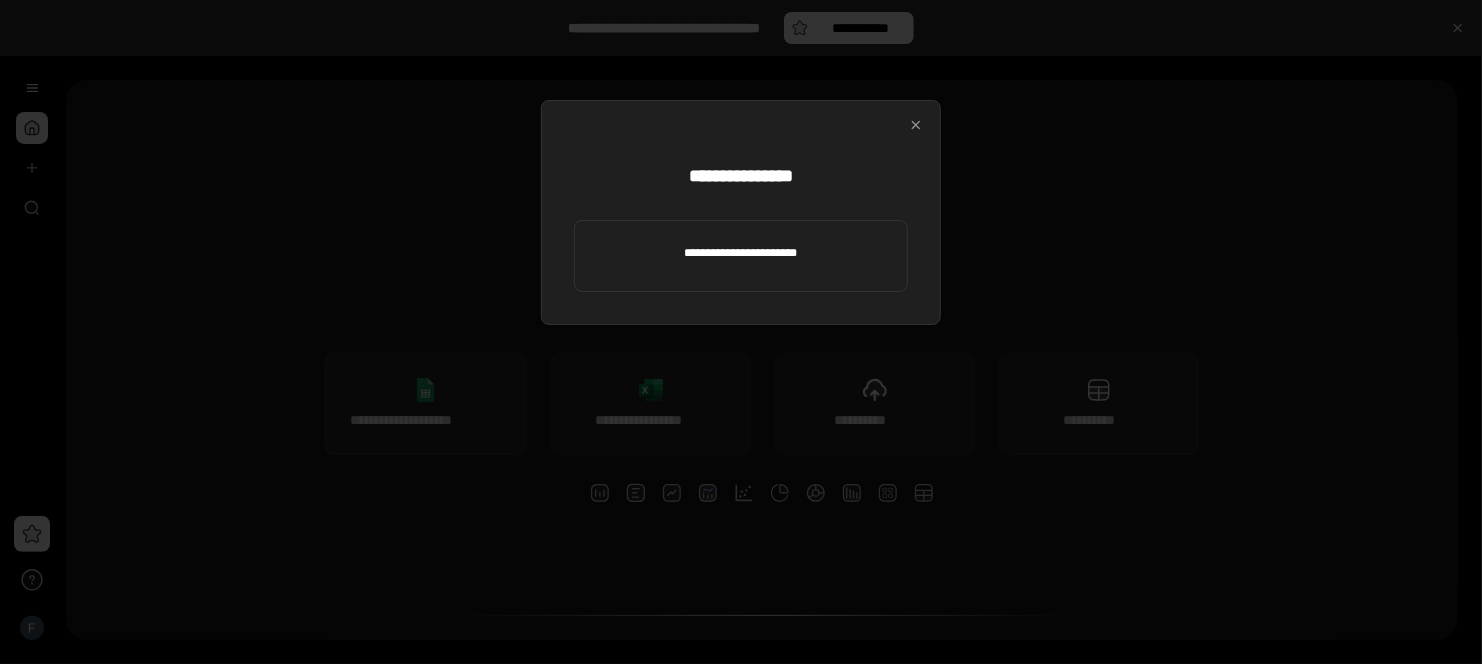 click at bounding box center [741, 253] 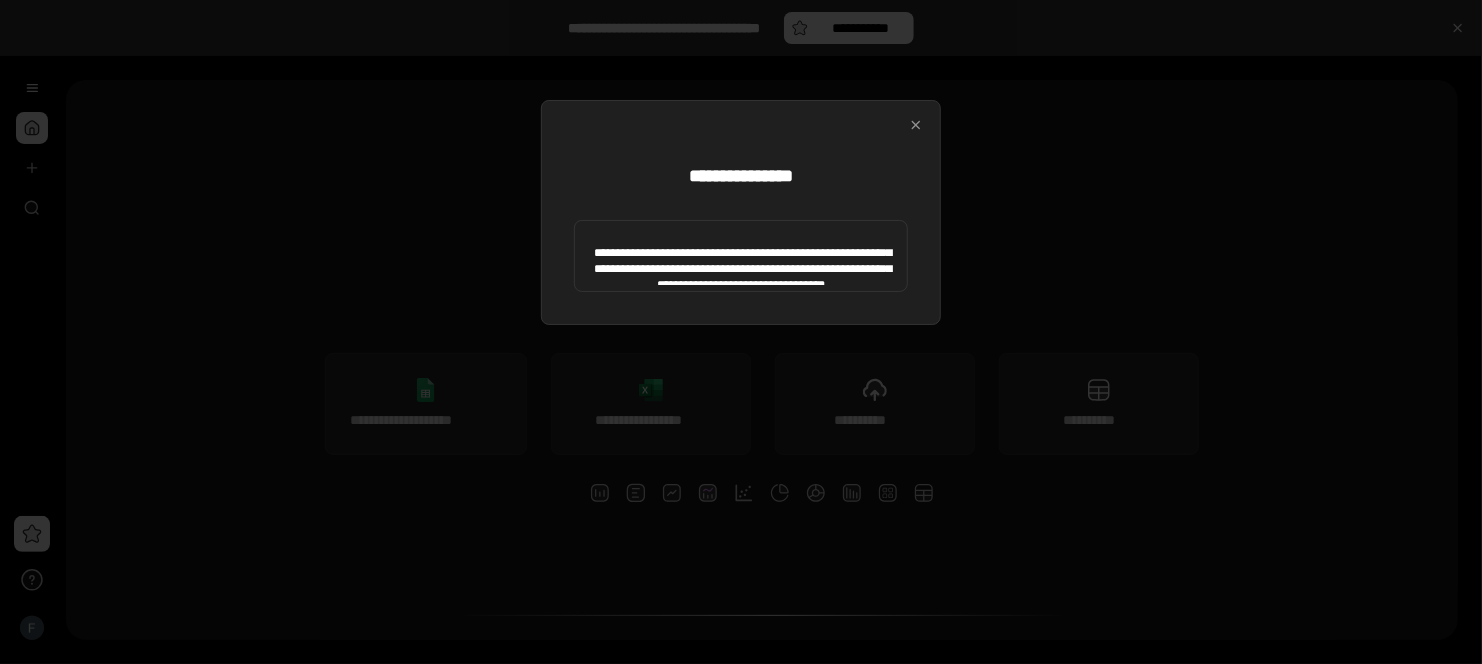 type on "**********" 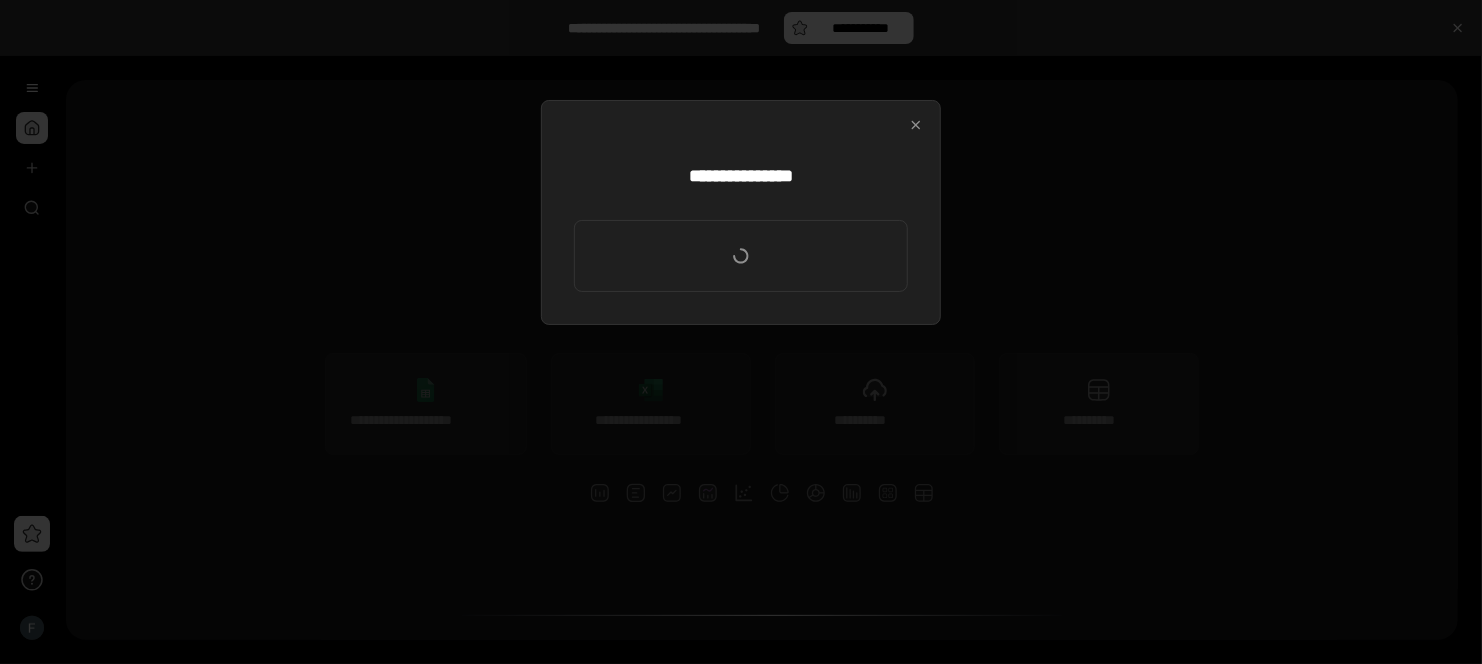 click at bounding box center [741, 256] 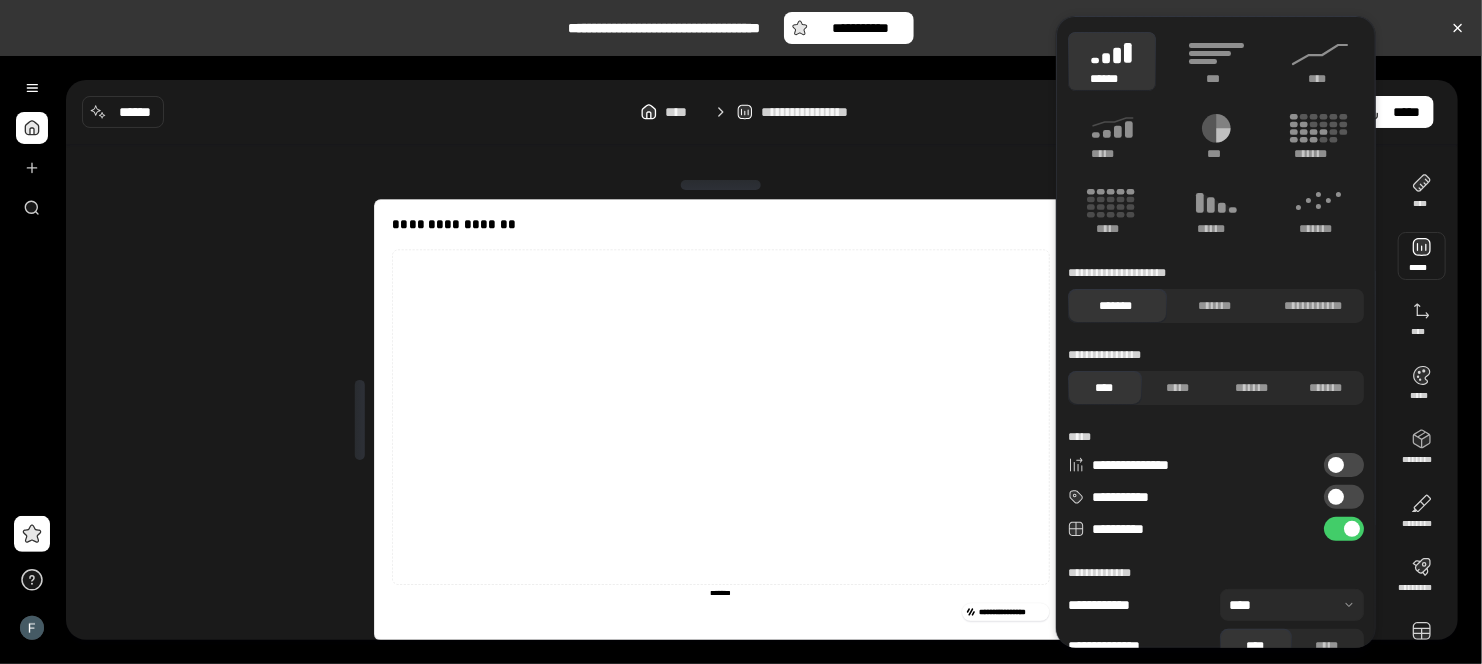 click at bounding box center (1422, 256) 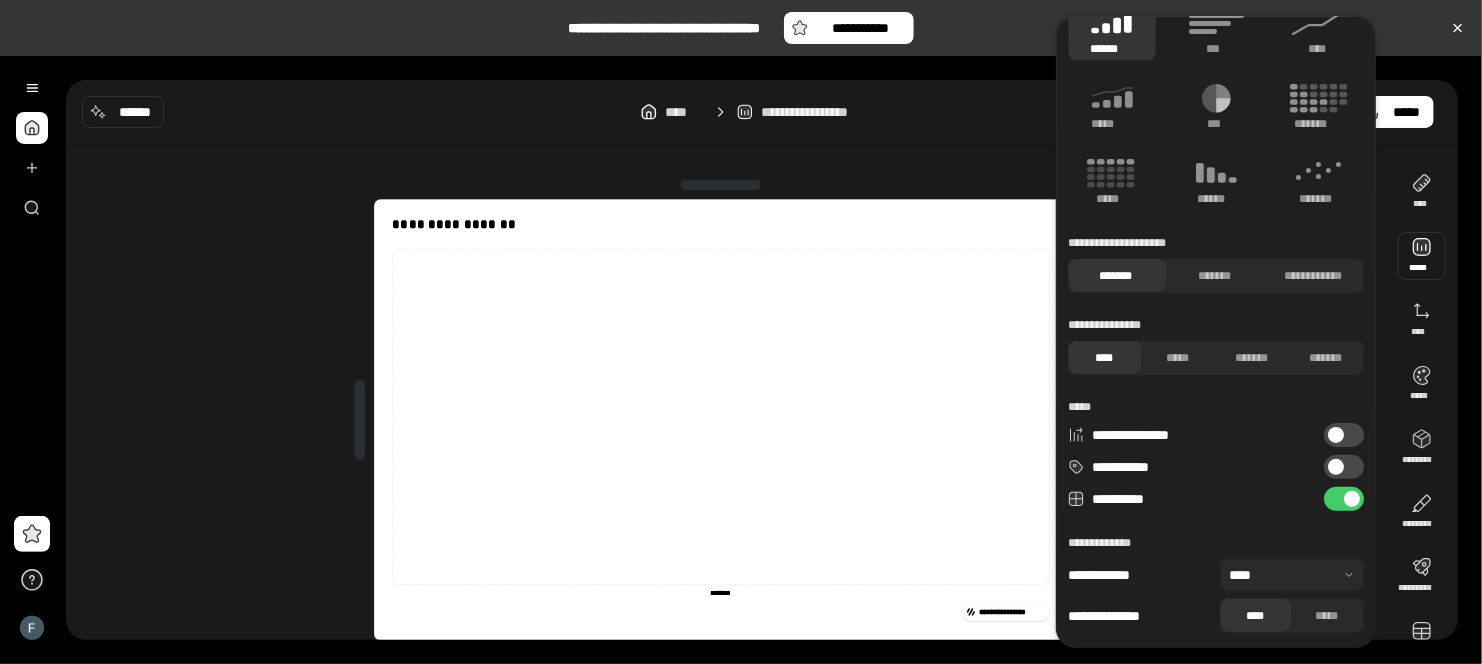 scroll, scrollTop: 31, scrollLeft: 0, axis: vertical 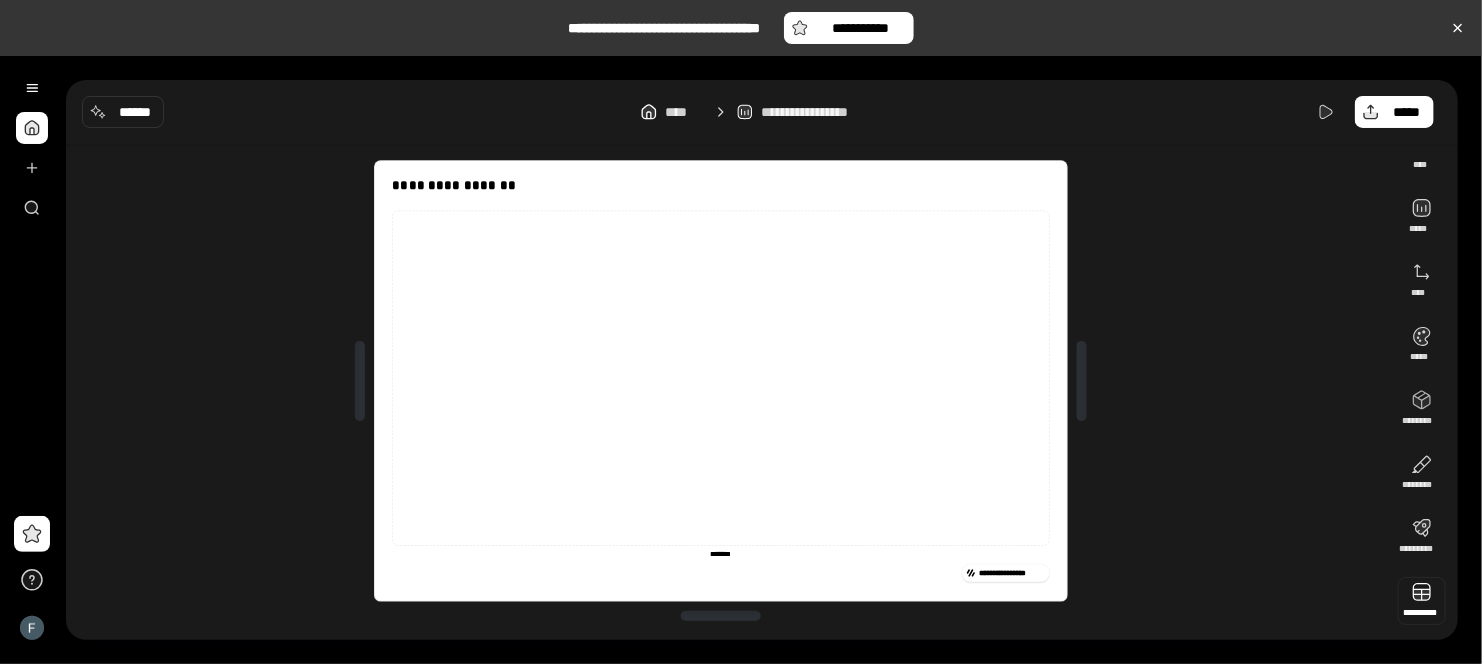 click at bounding box center [1422, 601] 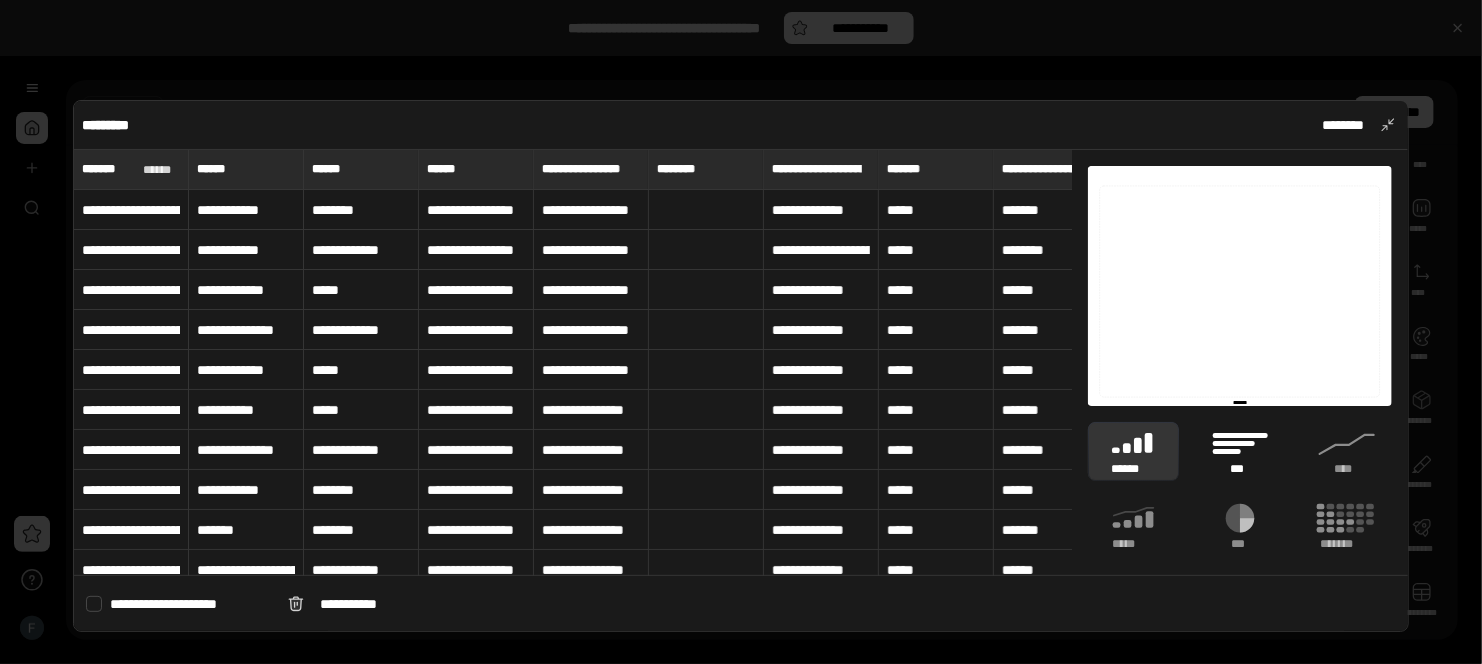 click 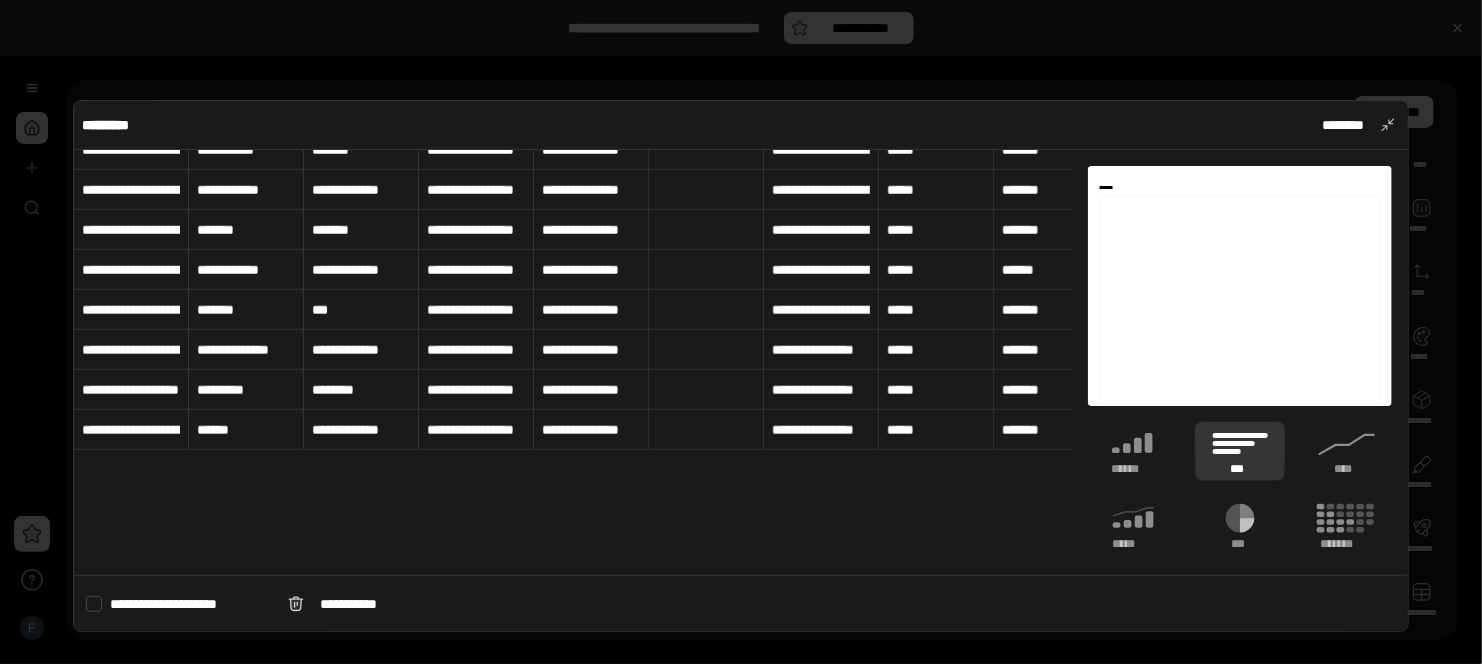 scroll, scrollTop: 800, scrollLeft: 0, axis: vertical 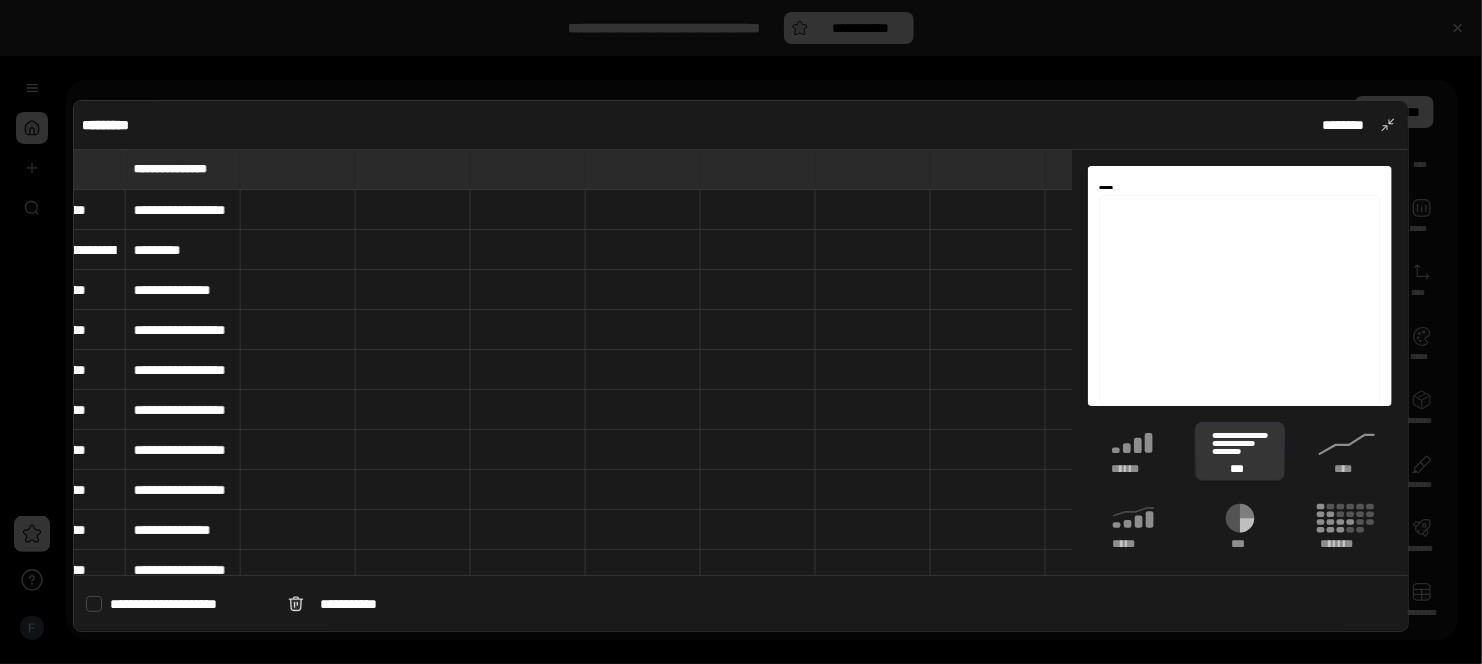 click on "**********" at bounding box center [741, 603] 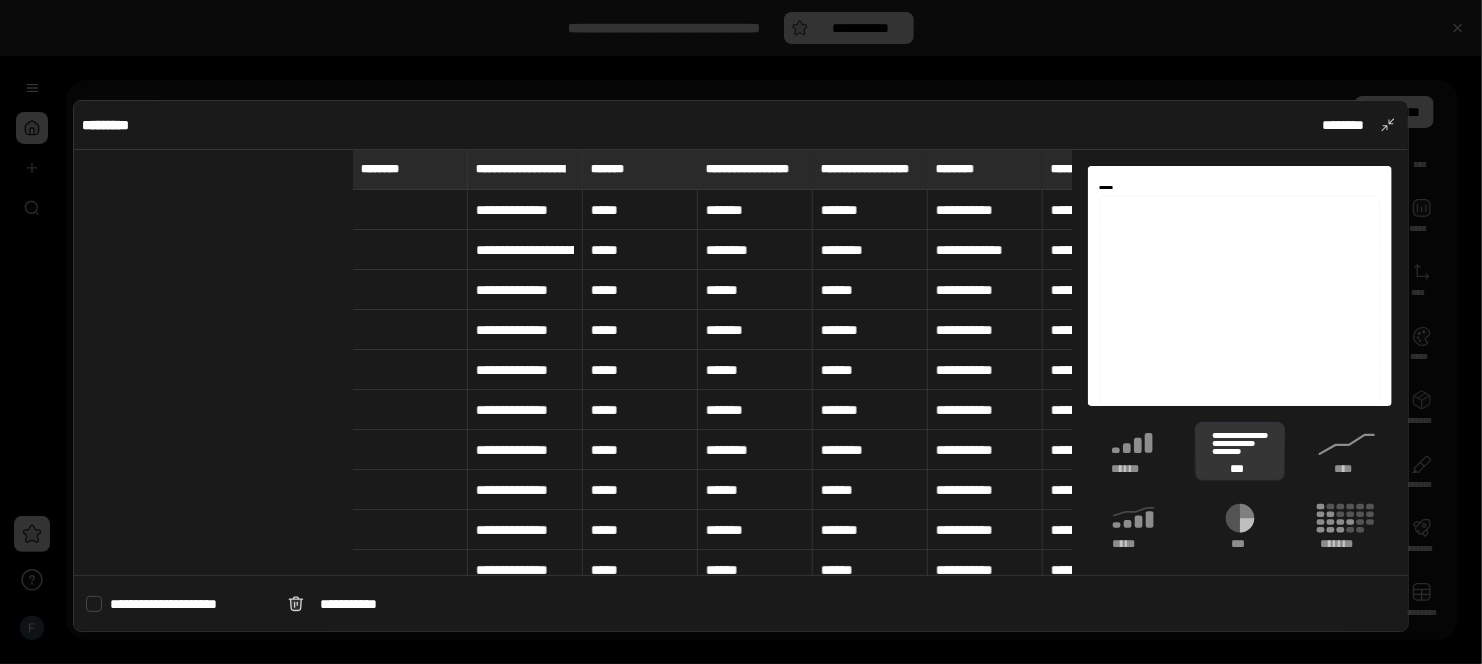 scroll, scrollTop: 0, scrollLeft: 0, axis: both 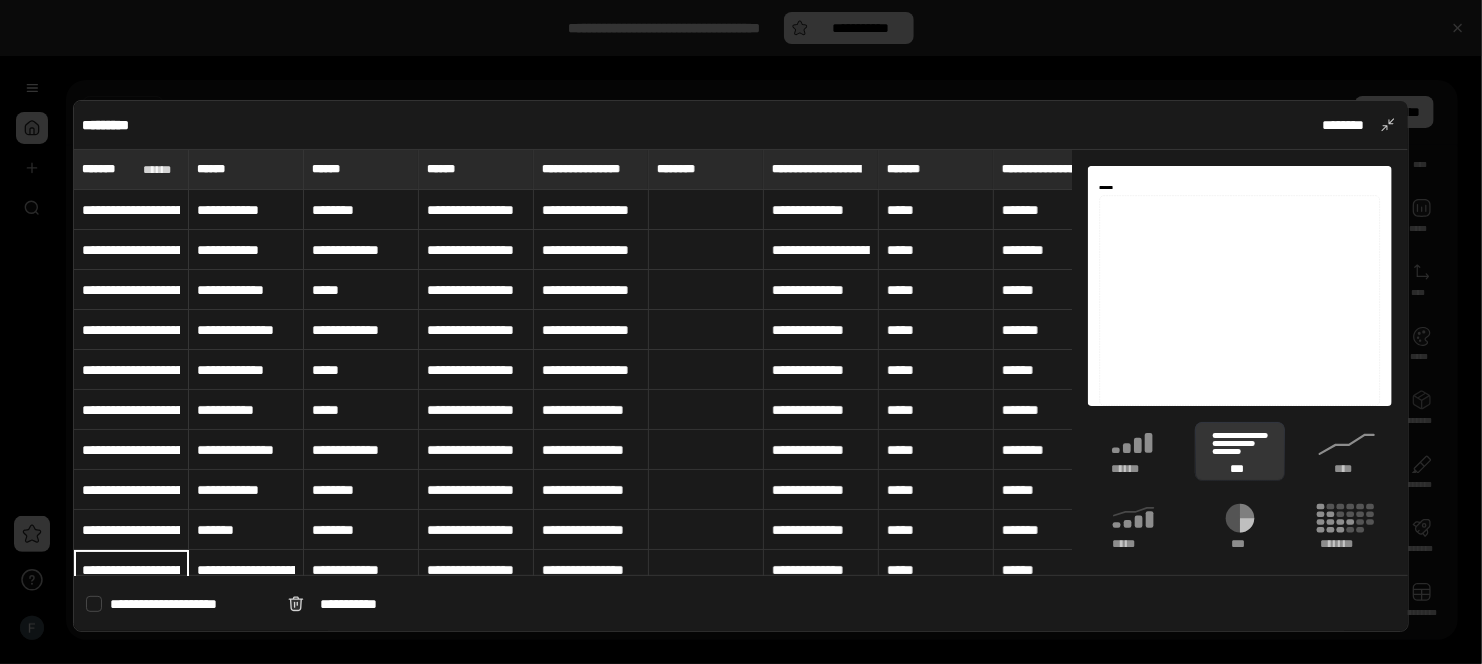 click at bounding box center [741, 332] 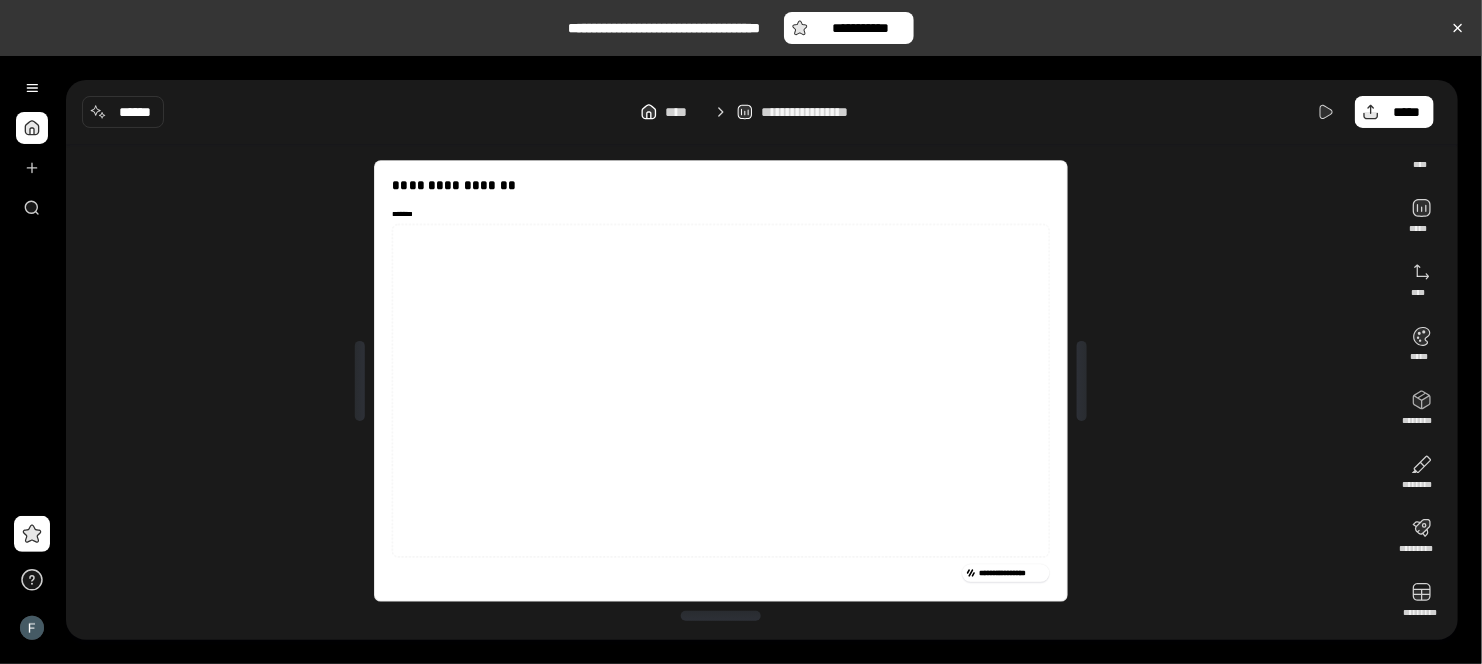 click 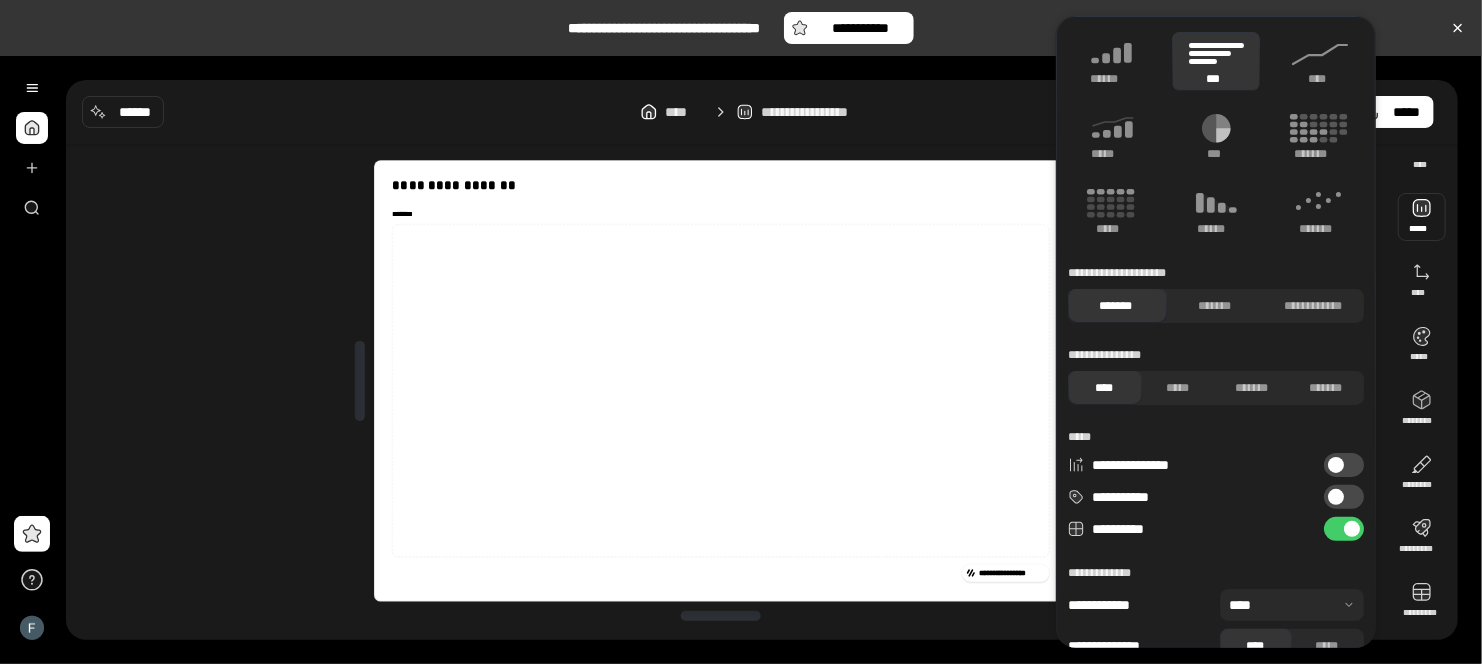 click on "***" at bounding box center (1216, 61) 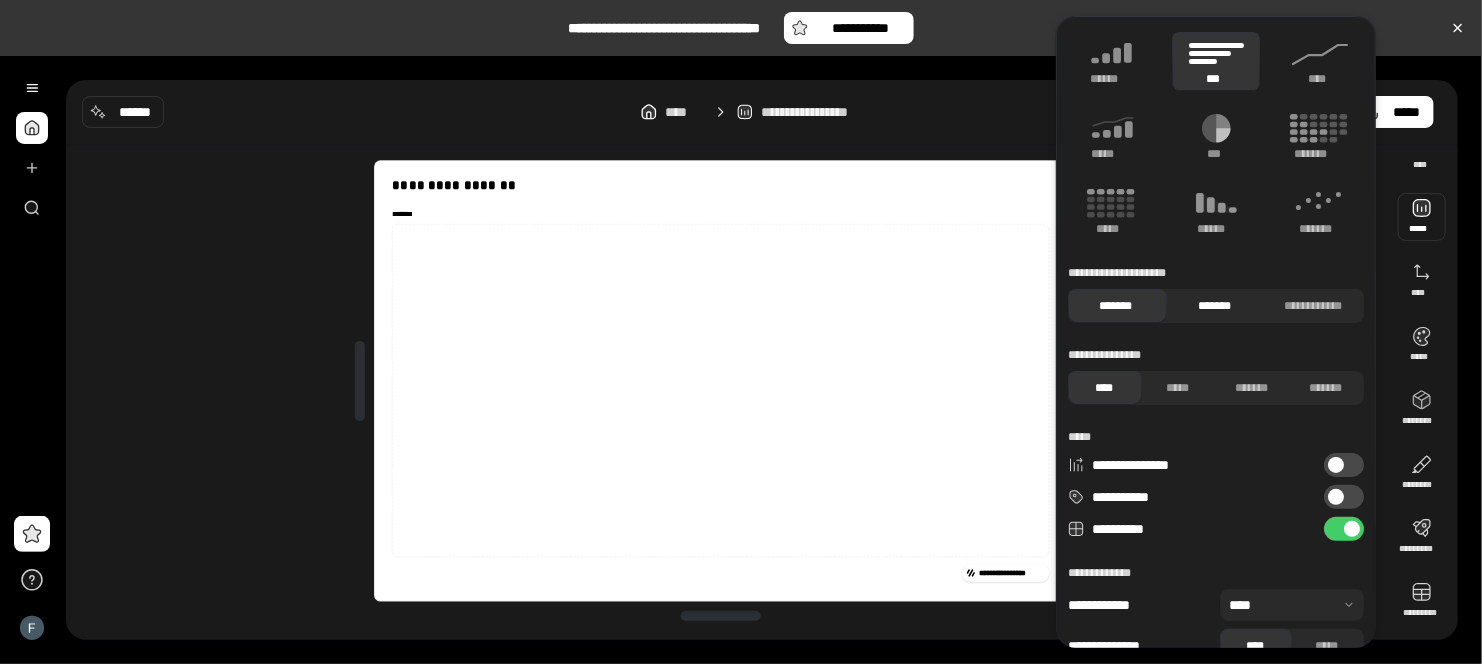 click on "*******" at bounding box center (1214, 306) 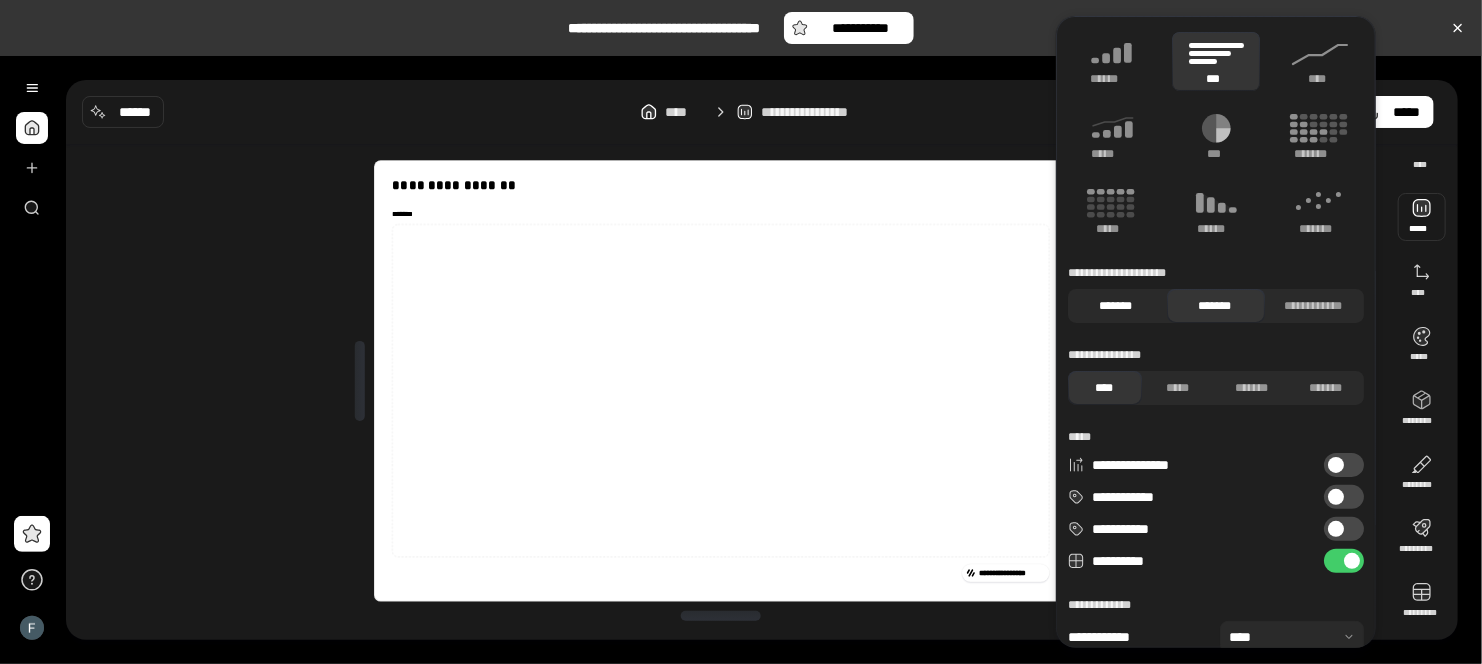 click on "*******" at bounding box center [1115, 306] 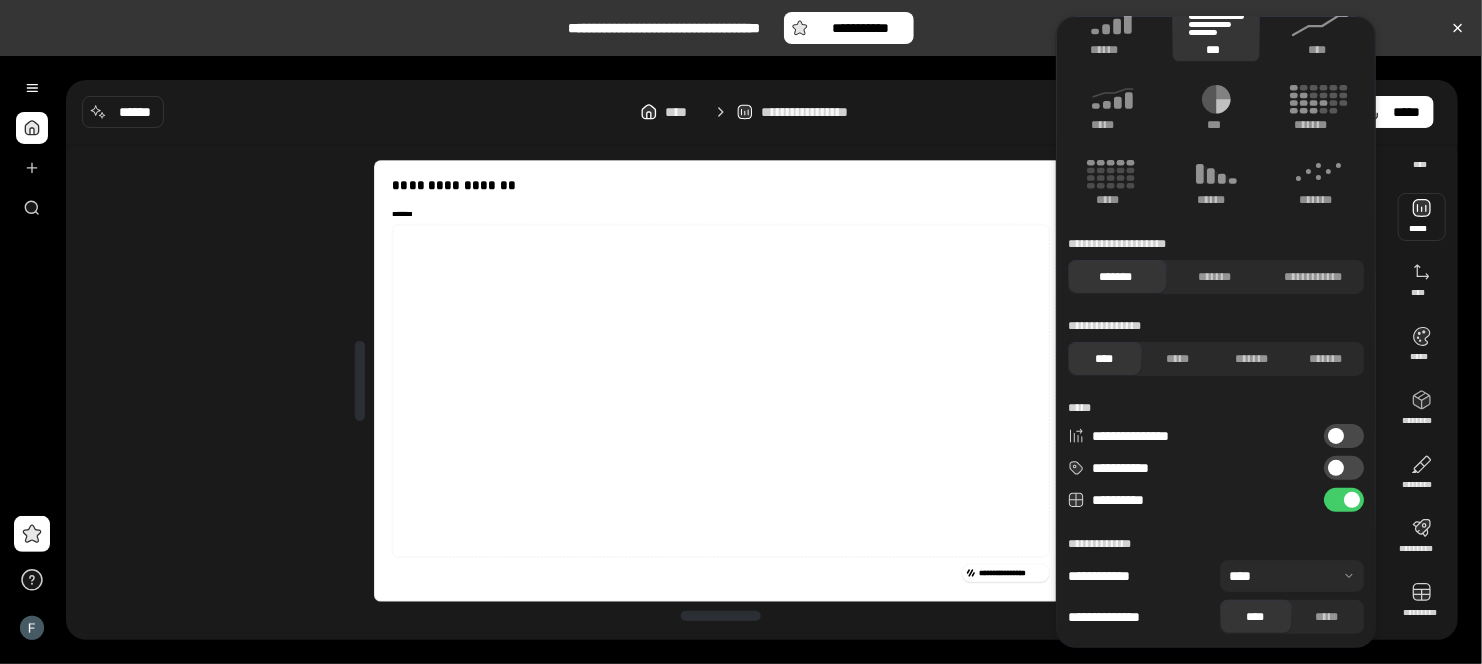 scroll, scrollTop: 31, scrollLeft: 0, axis: vertical 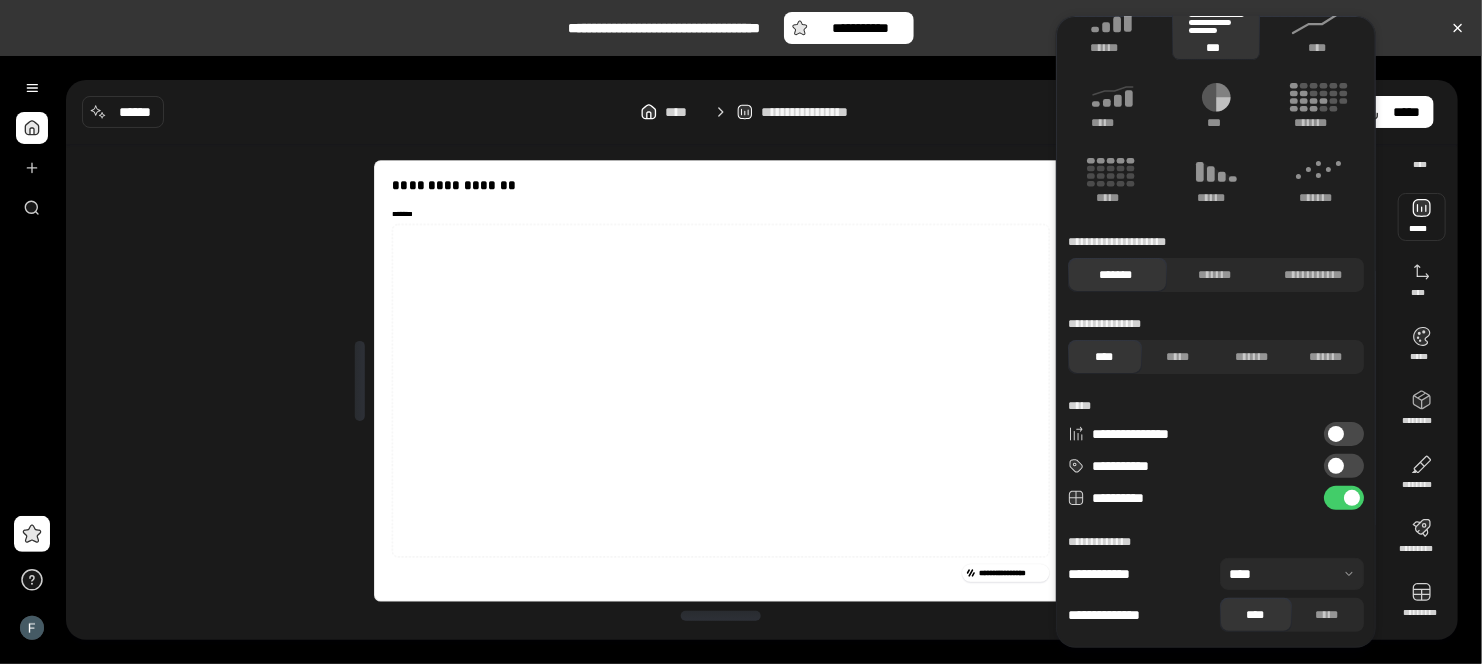 click at bounding box center [1336, 466] 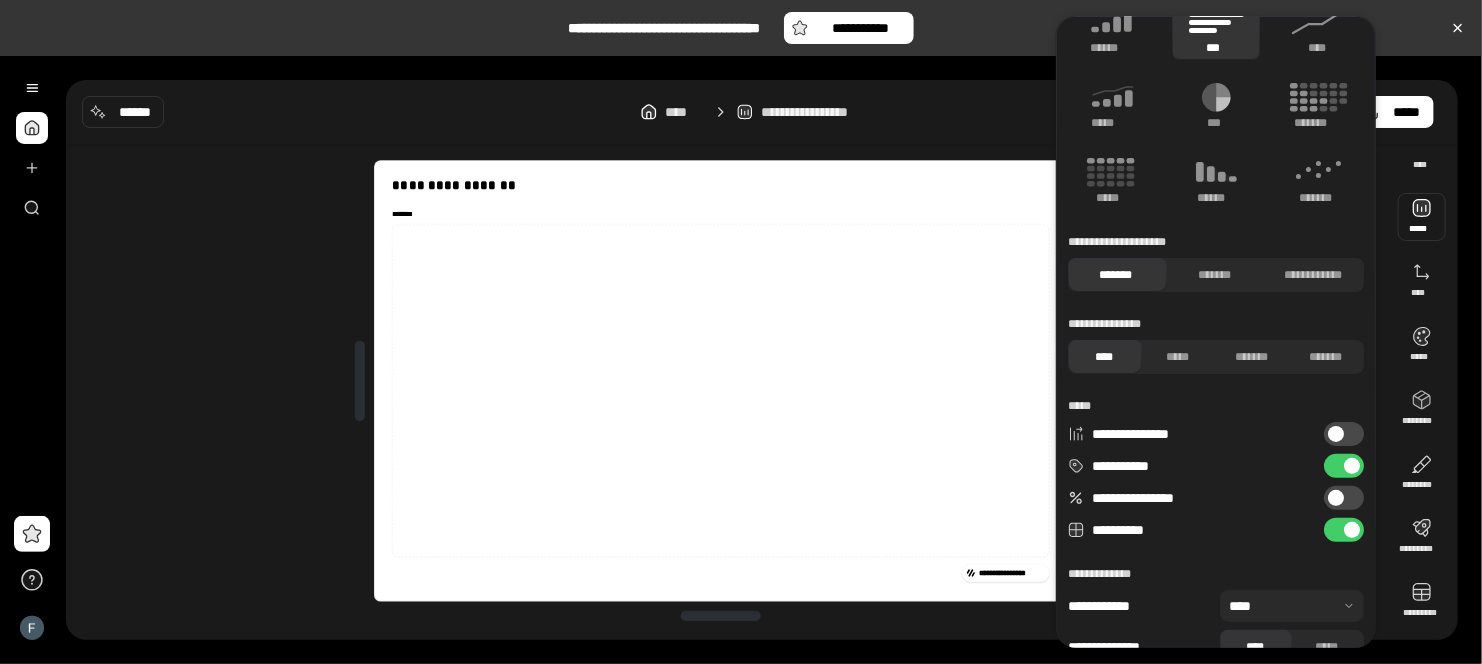 click on "**********" at bounding box center (1344, 466) 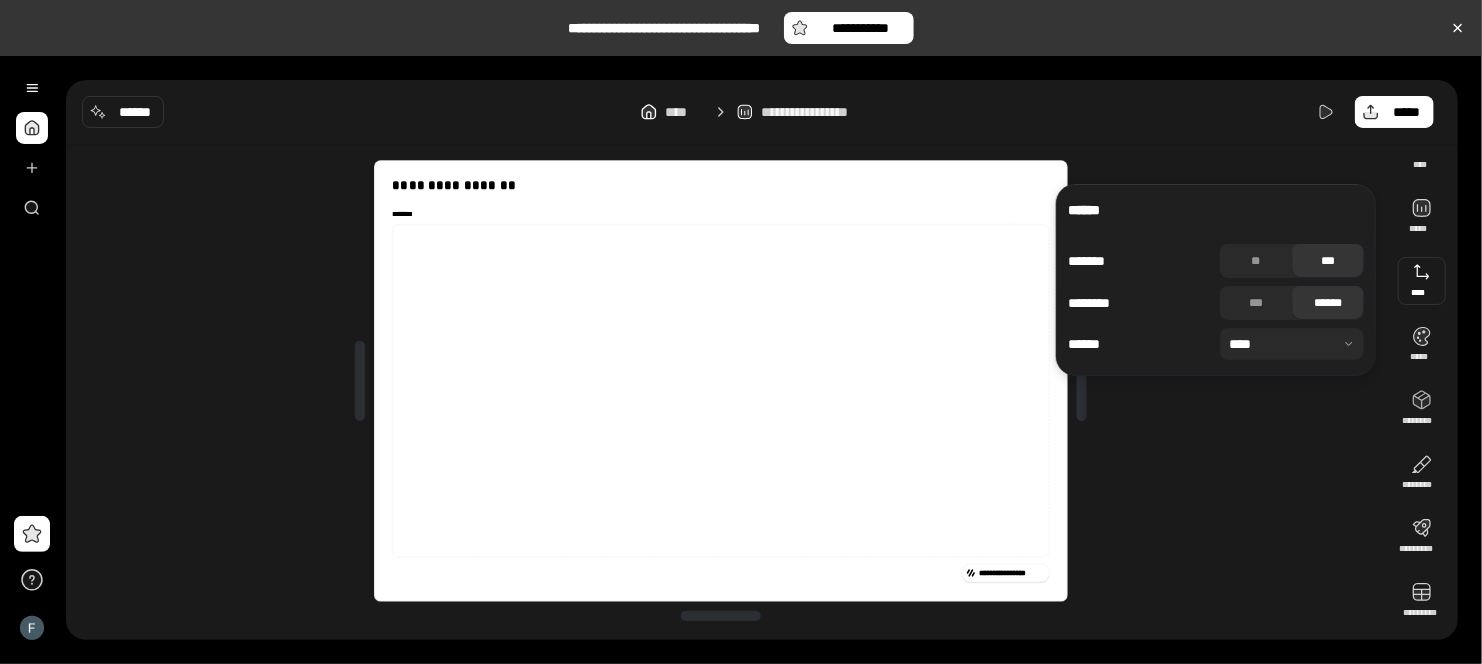 click at bounding box center (1422, 281) 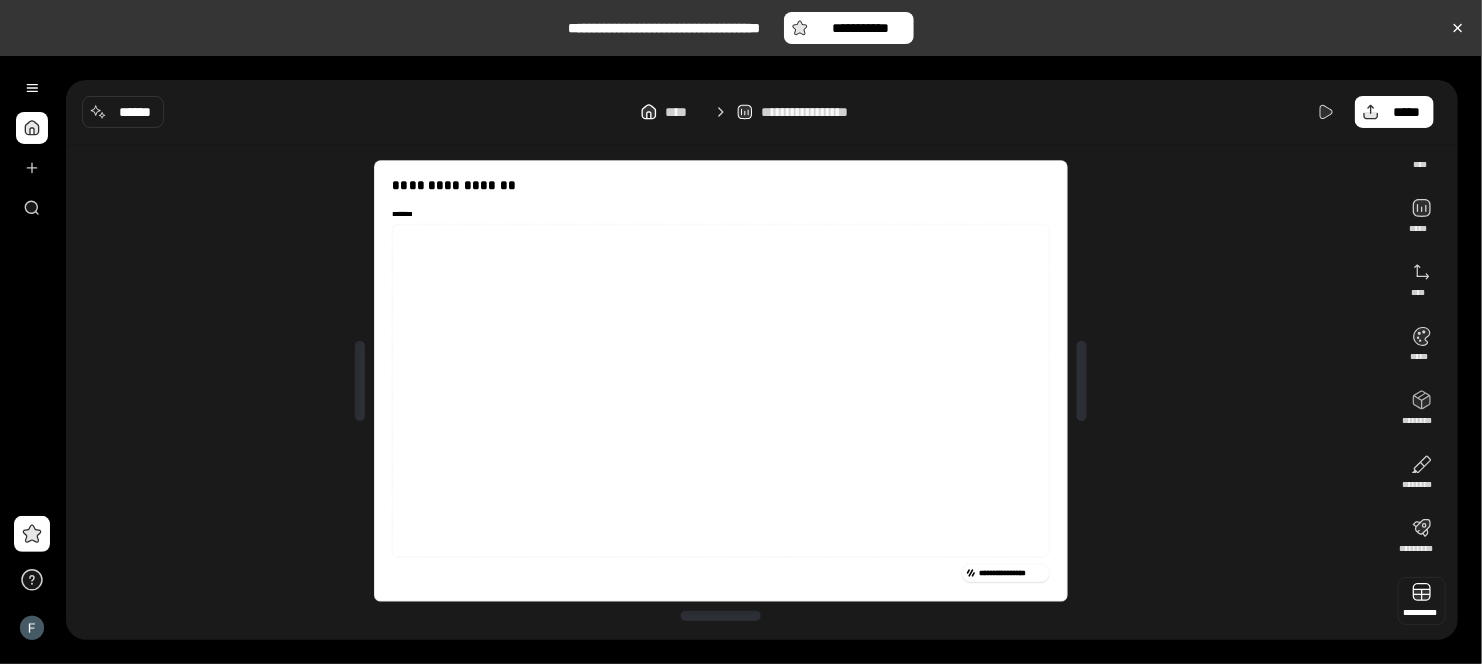 click at bounding box center [1422, 601] 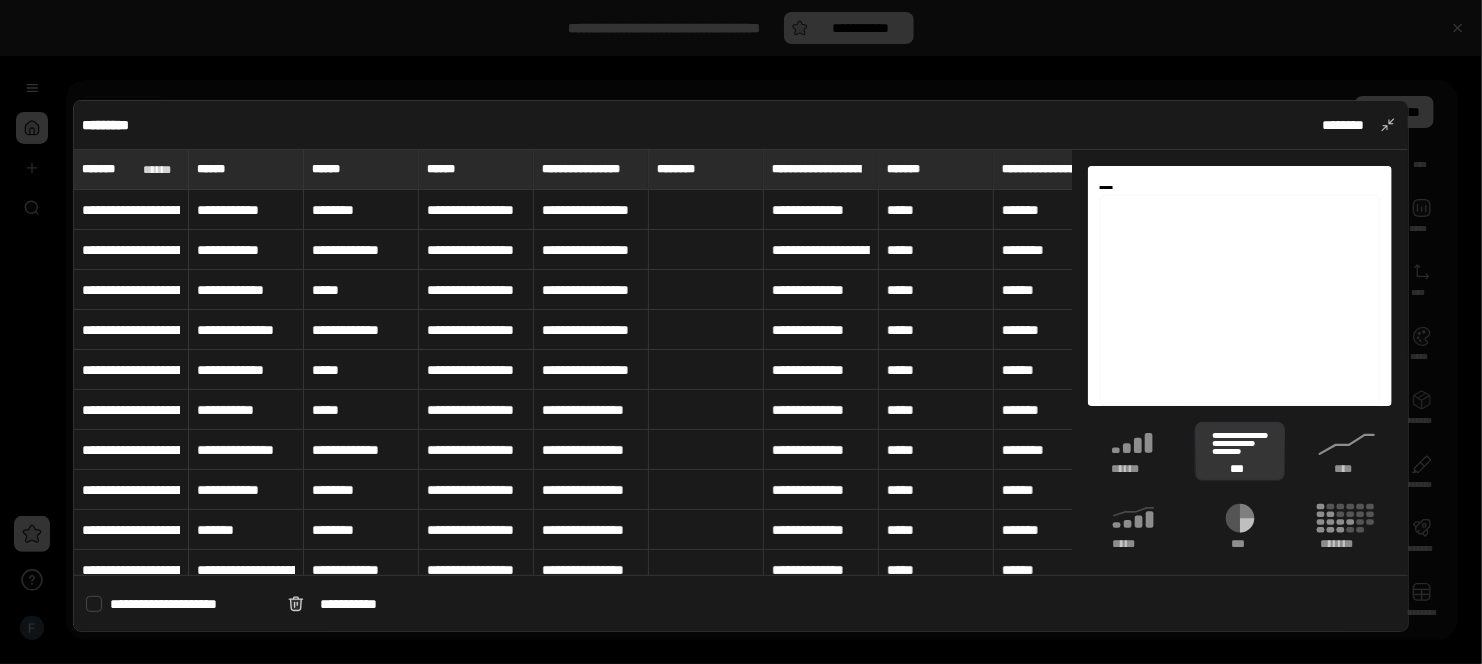 click at bounding box center (741, 332) 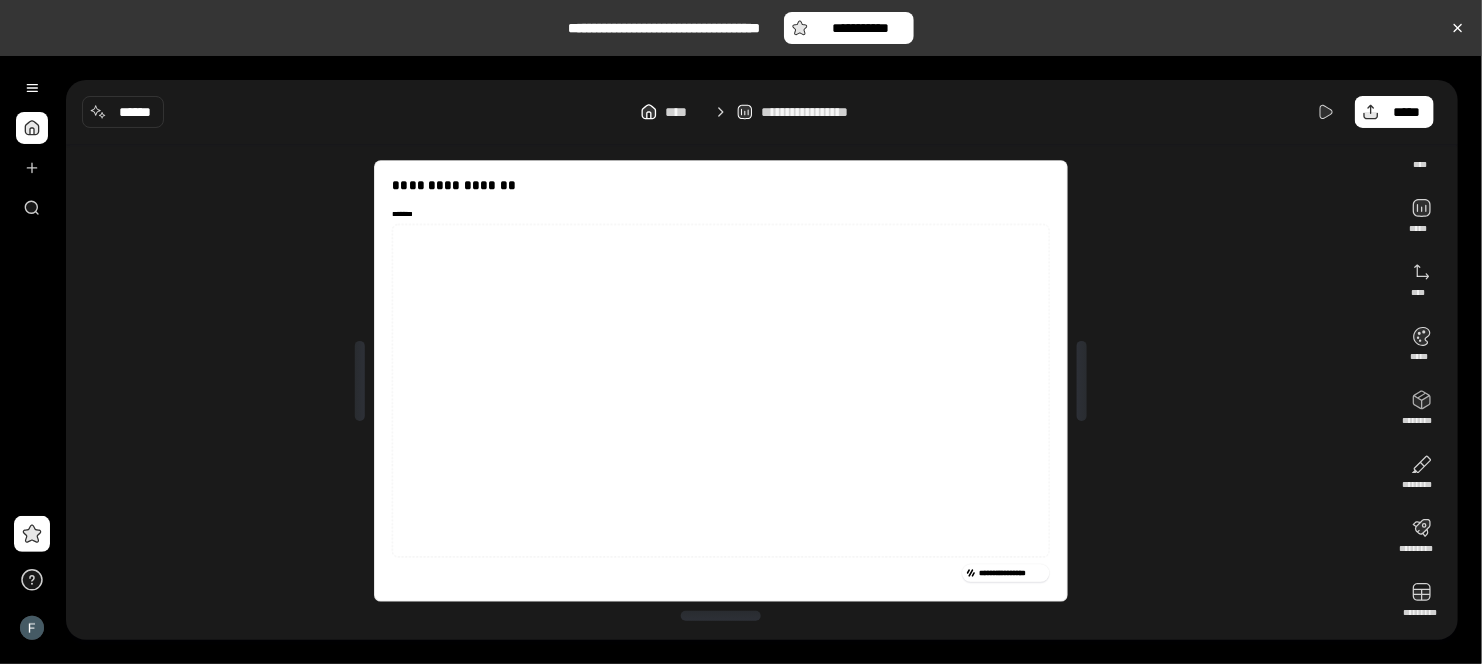click on "******* *******" 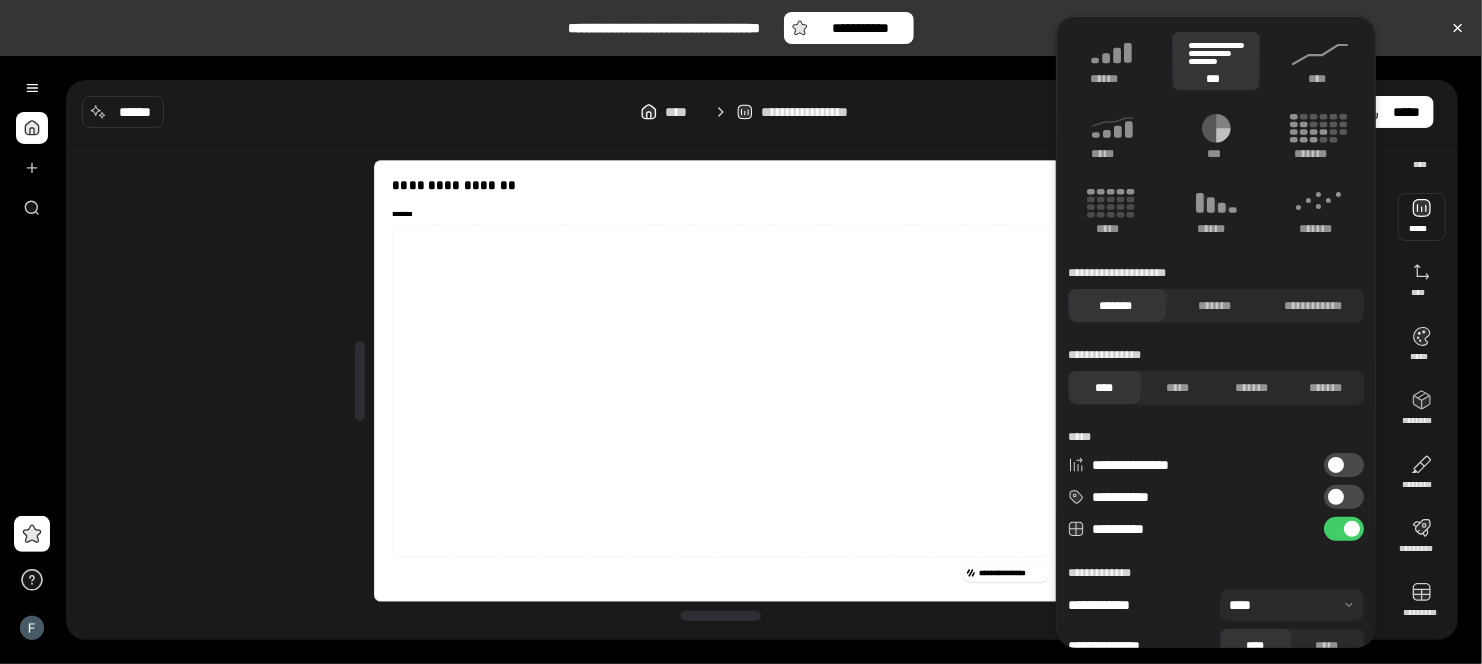 click at bounding box center (1422, 217) 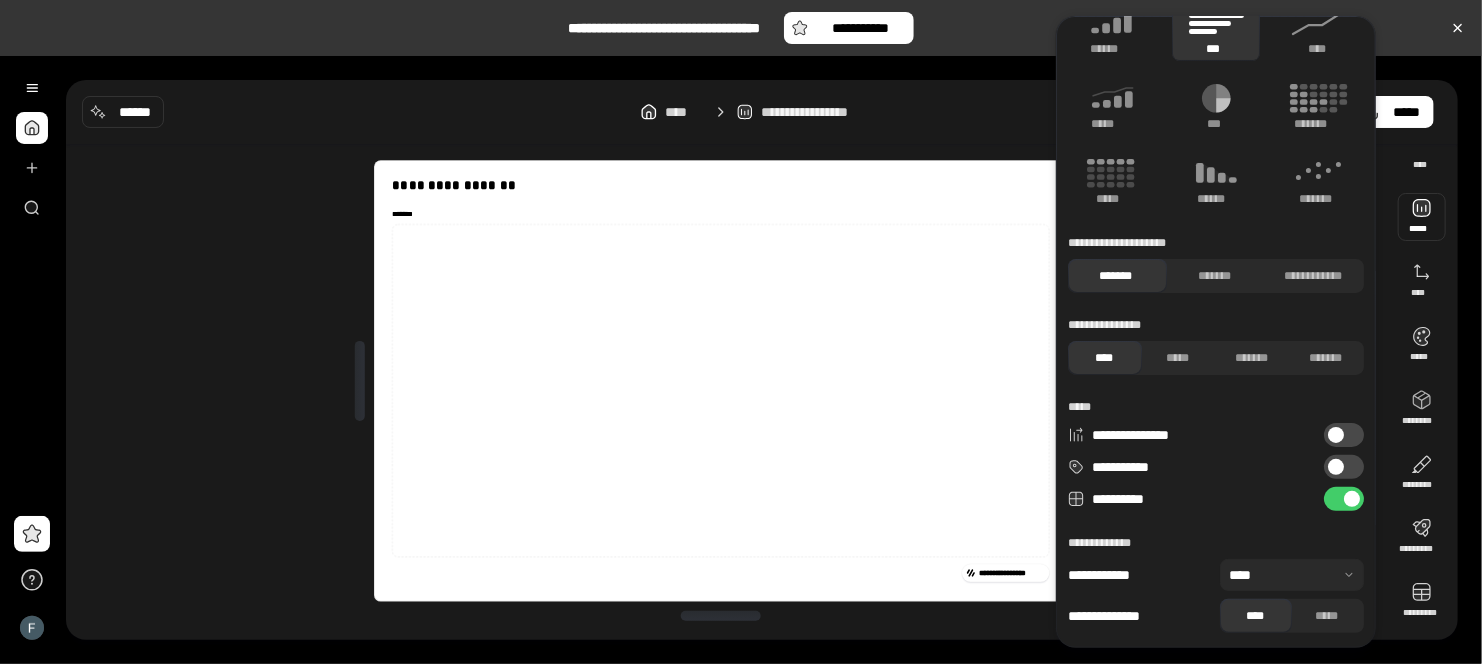 scroll, scrollTop: 31, scrollLeft: 0, axis: vertical 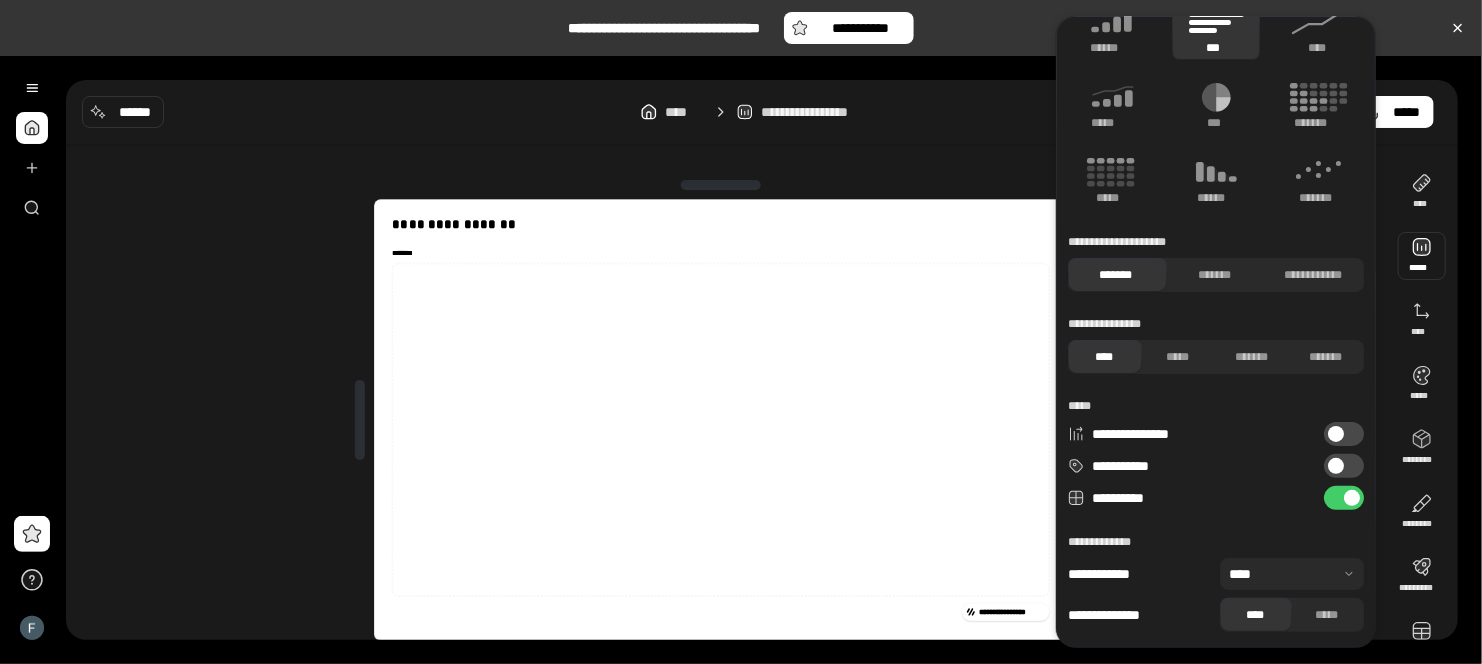 click at bounding box center (1292, 574) 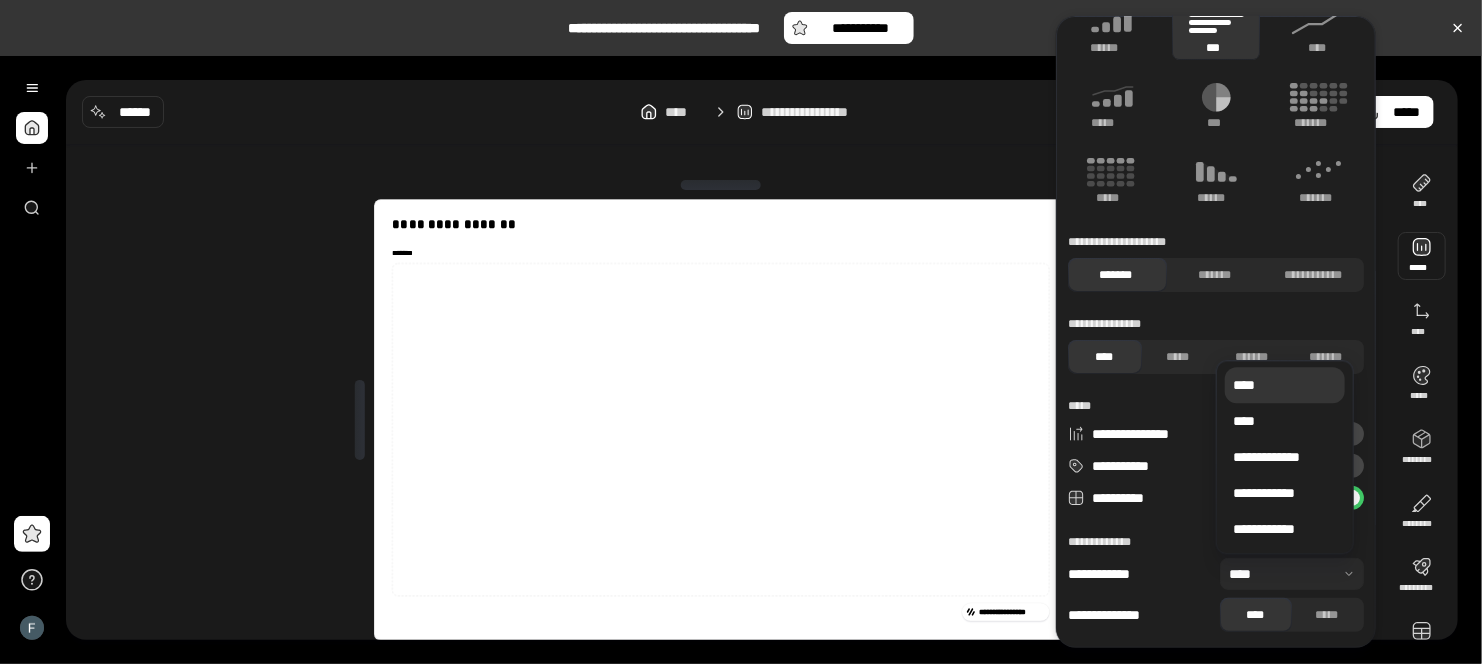 click at bounding box center [1292, 574] 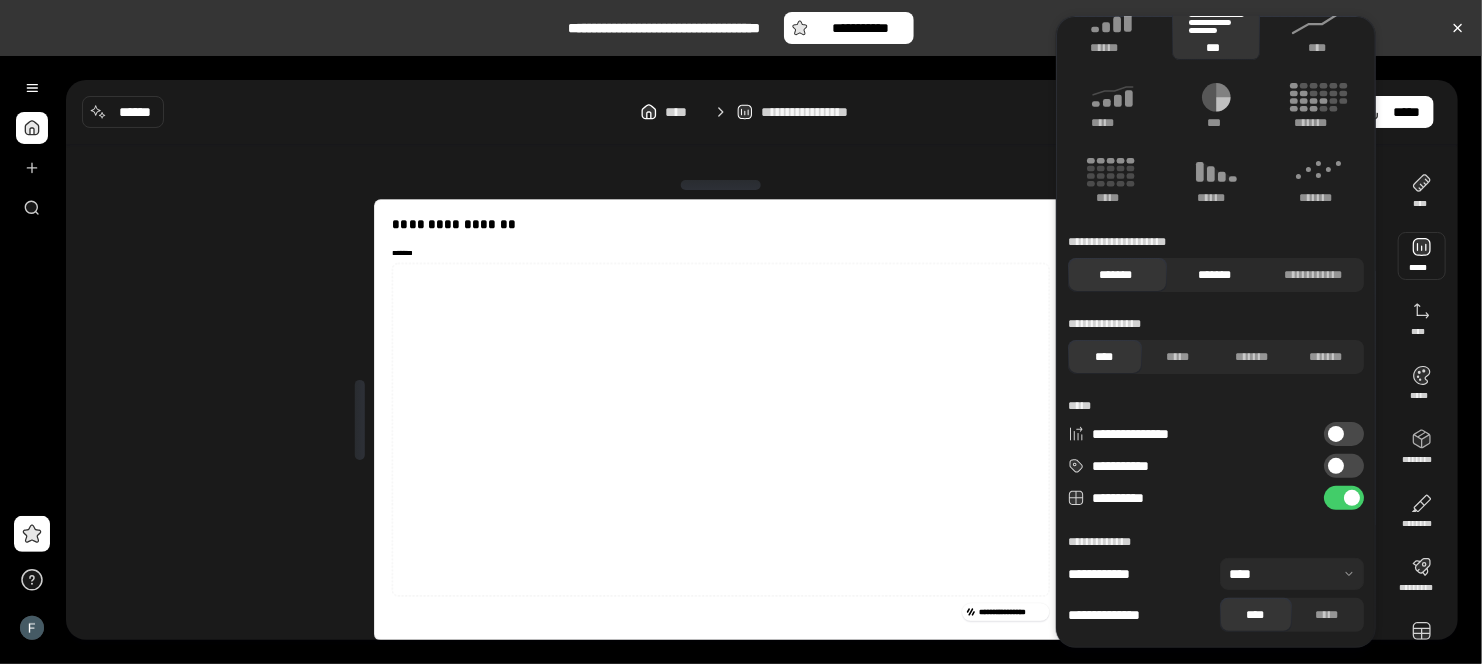 click on "*******" at bounding box center [1214, 275] 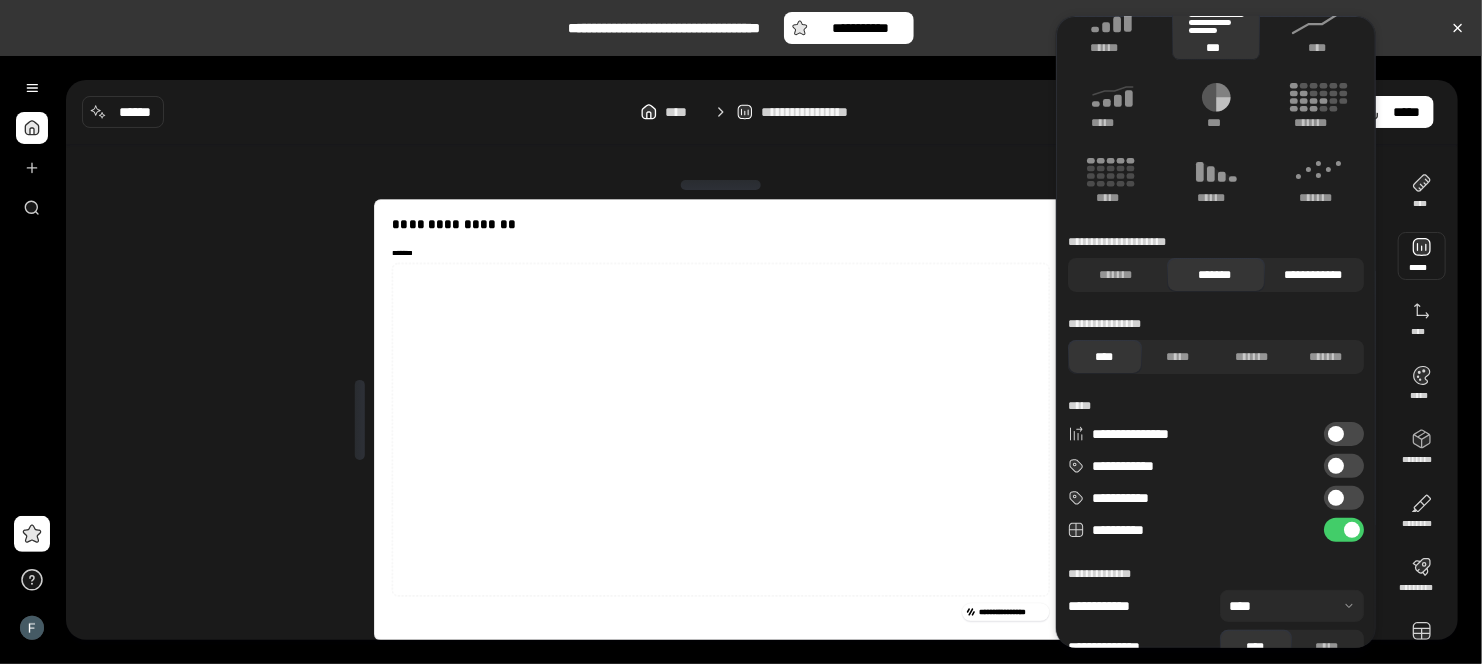 drag, startPoint x: 1131, startPoint y: 275, endPoint x: 1317, endPoint y: 271, distance: 186.043 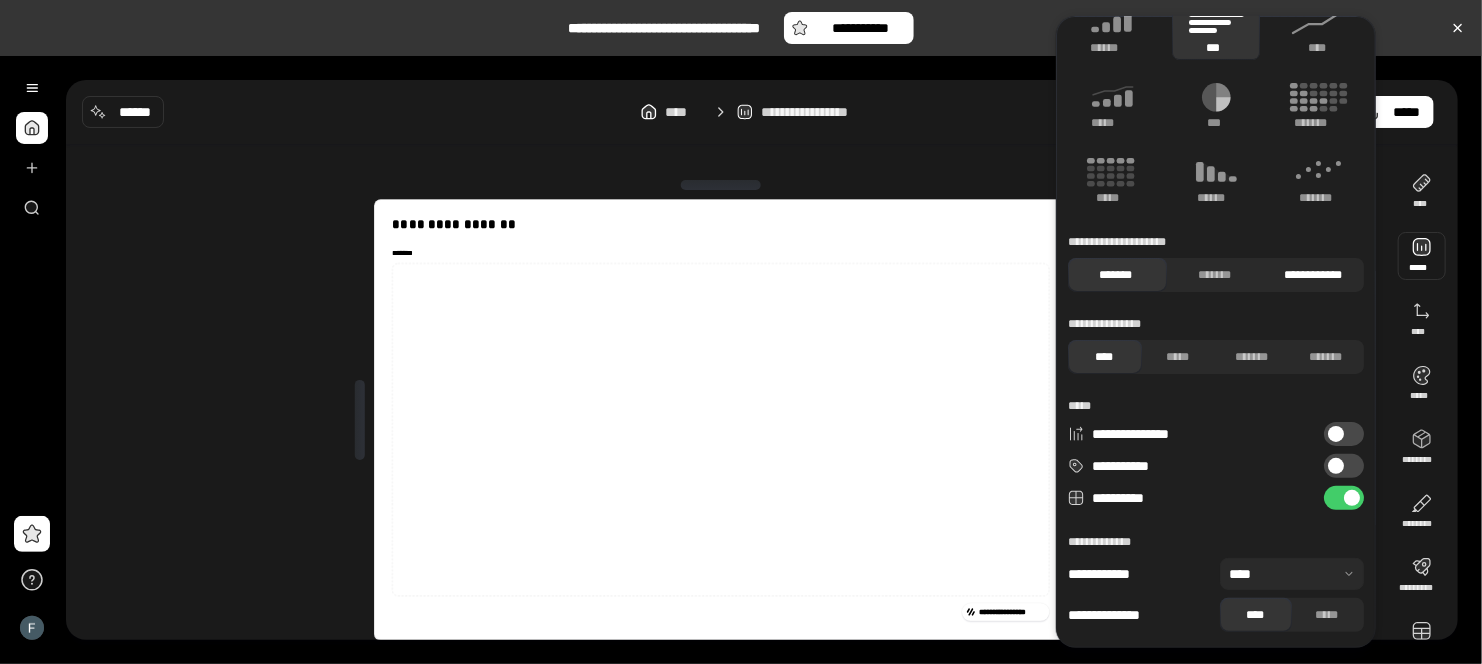 click on "**********" at bounding box center [1312, 275] 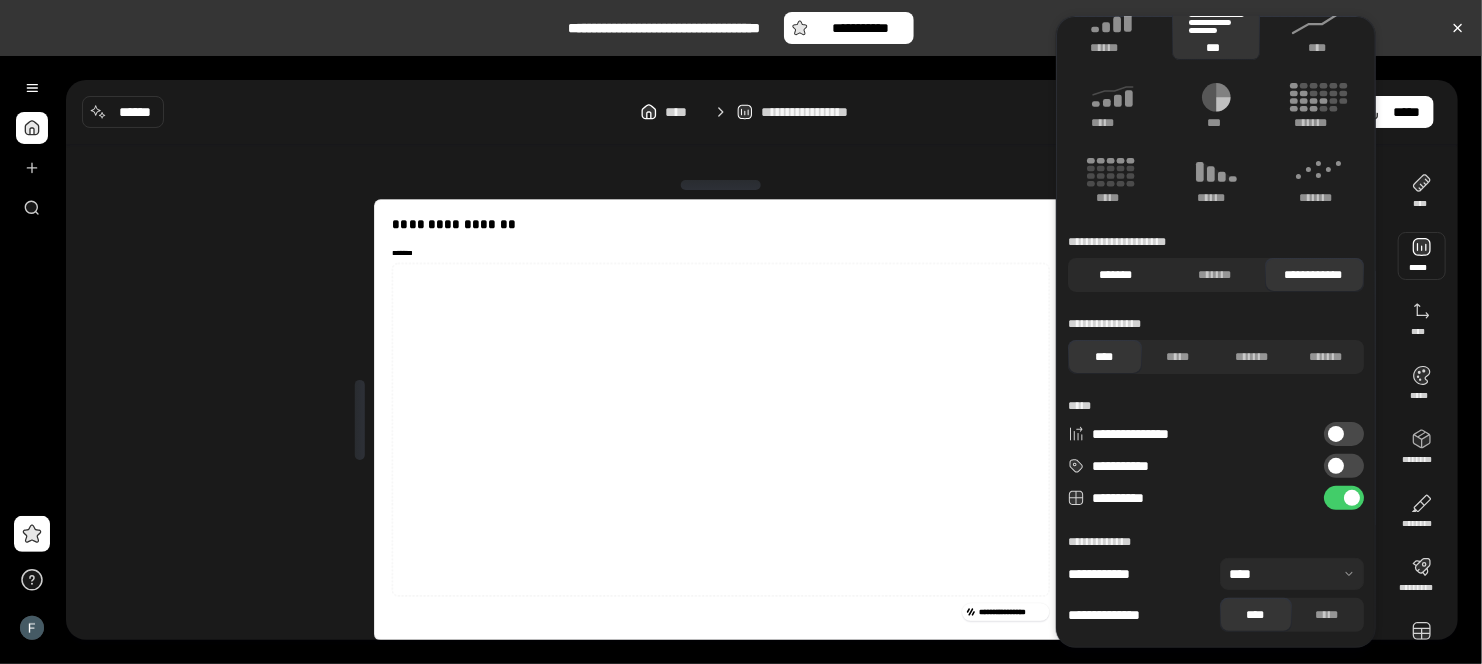 drag, startPoint x: 1079, startPoint y: 278, endPoint x: 1093, endPoint y: 280, distance: 14.142136 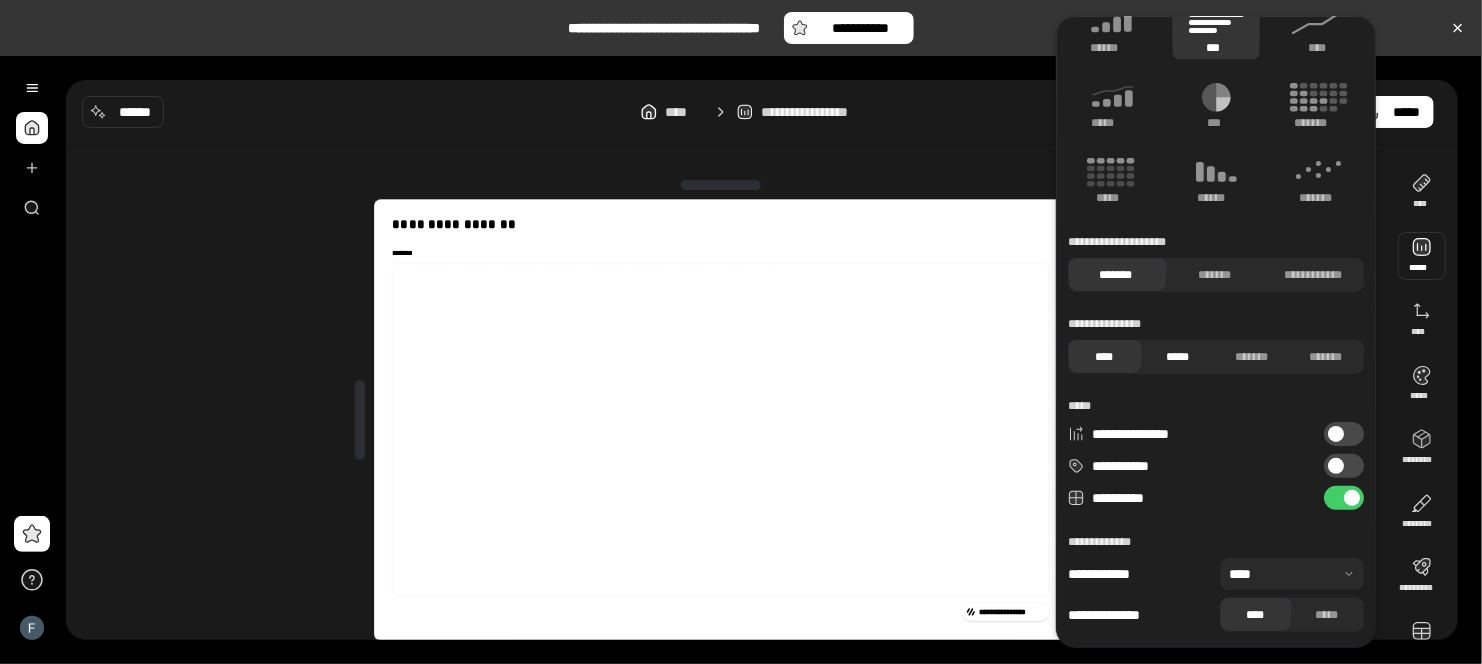 click on "*****" at bounding box center (1178, 357) 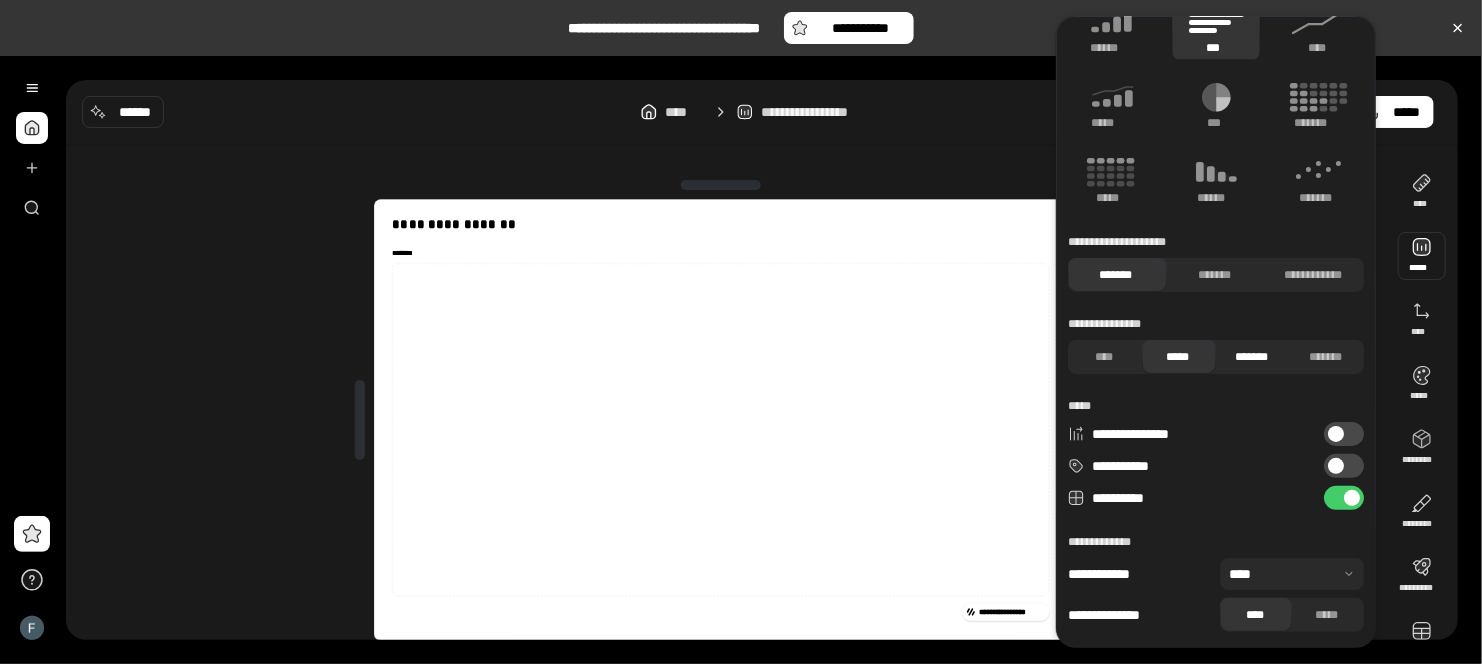 click on "*******" at bounding box center [1252, 357] 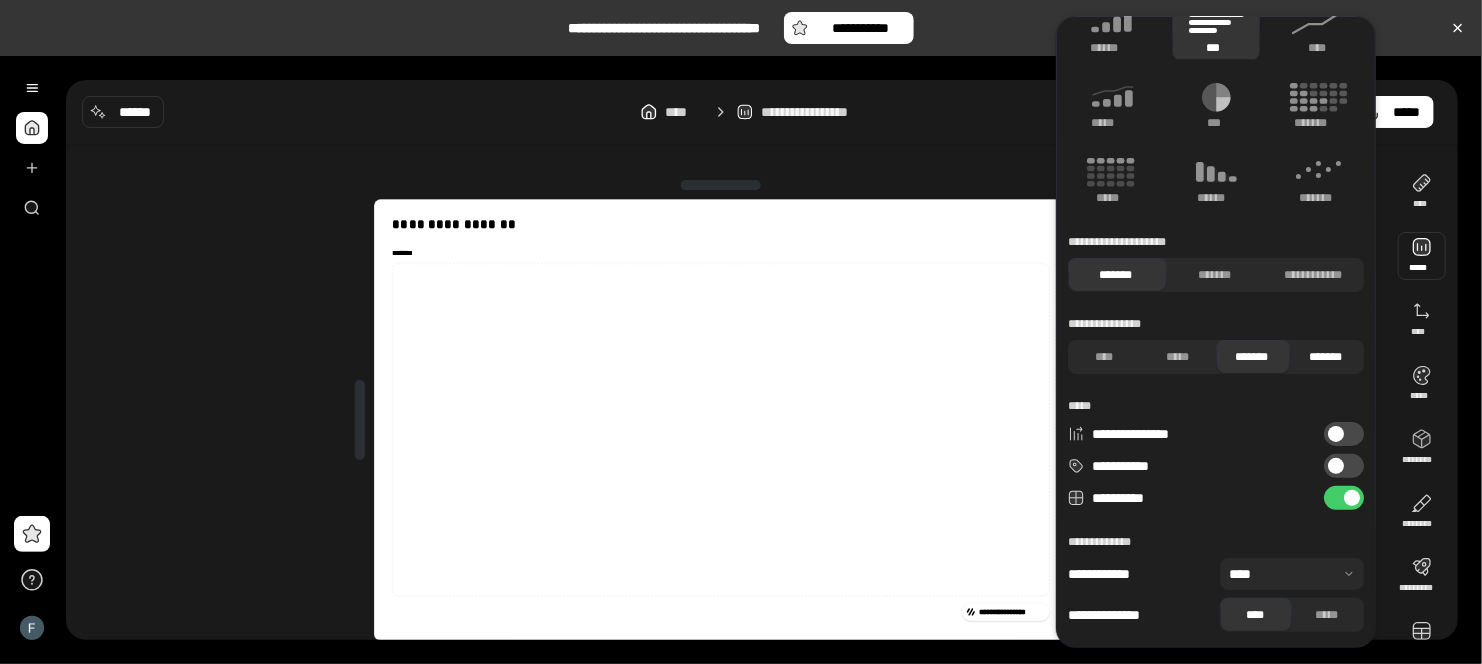 drag, startPoint x: 1308, startPoint y: 349, endPoint x: 1167, endPoint y: 359, distance: 141.35417 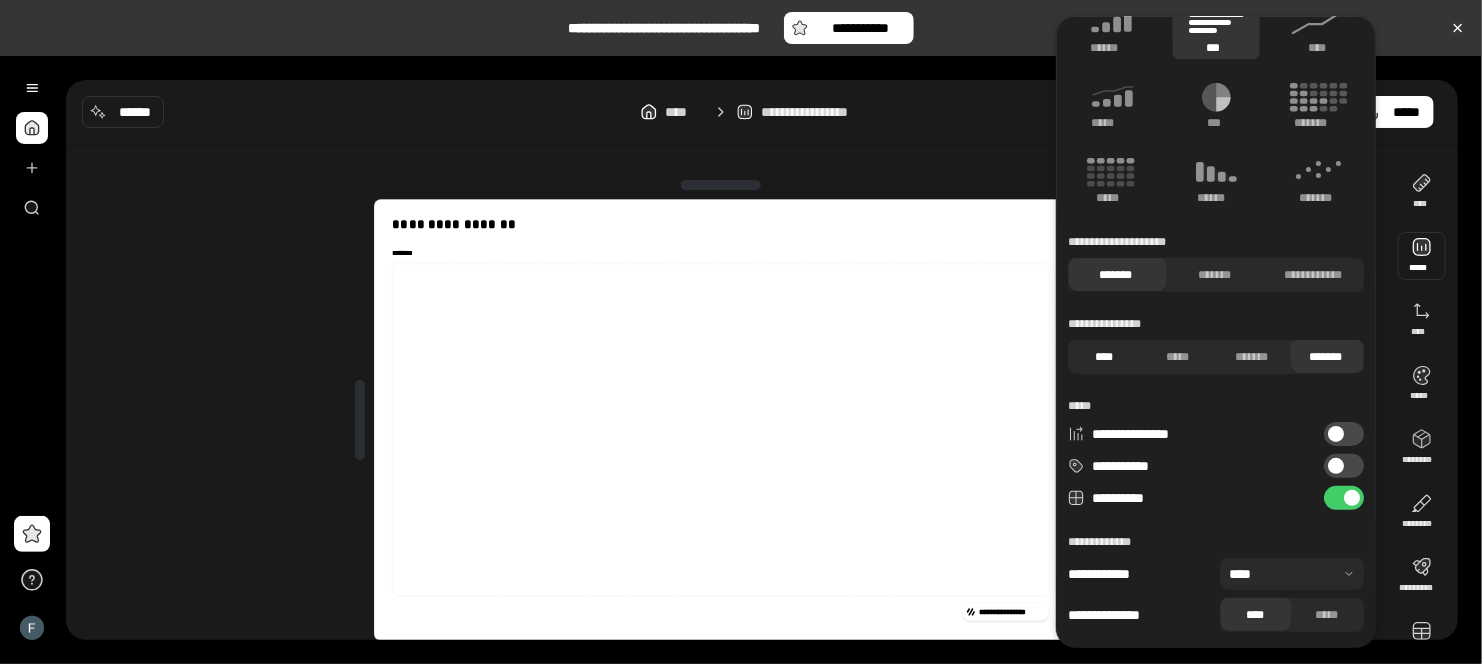 click on "****" at bounding box center [1104, 357] 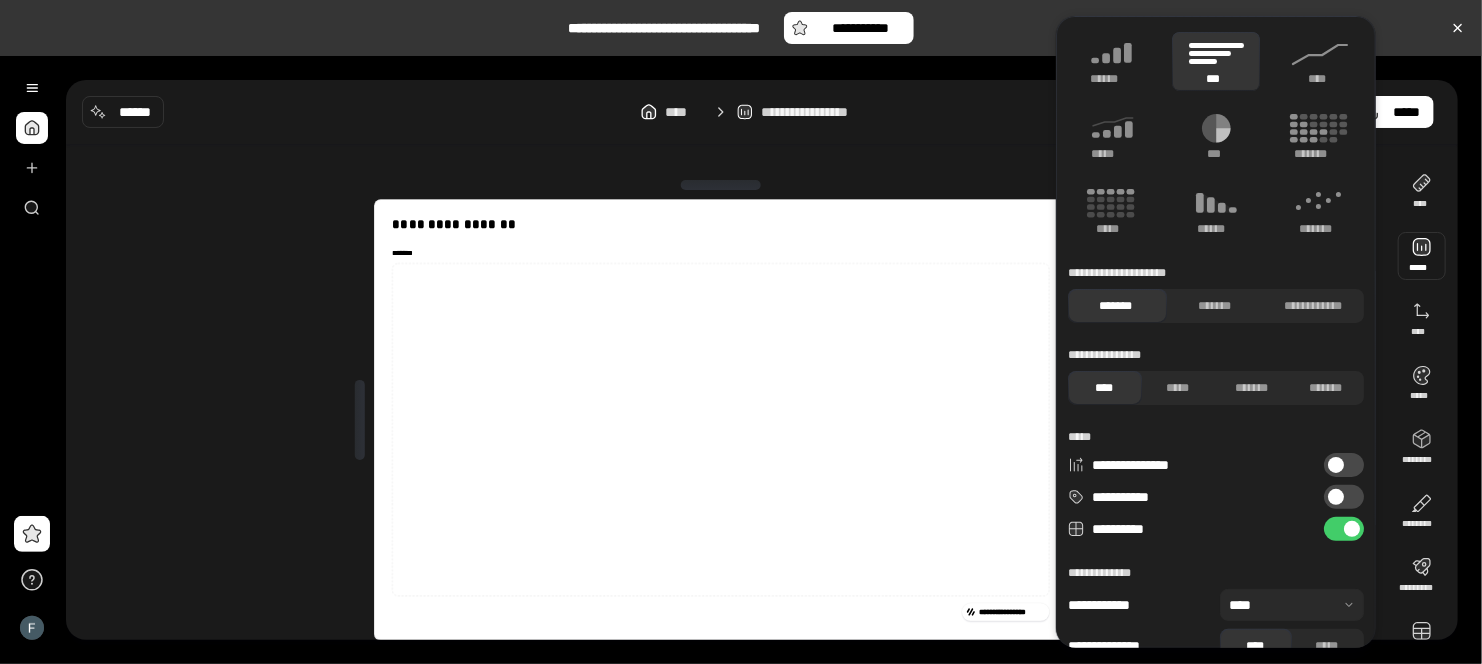 scroll, scrollTop: 0, scrollLeft: 0, axis: both 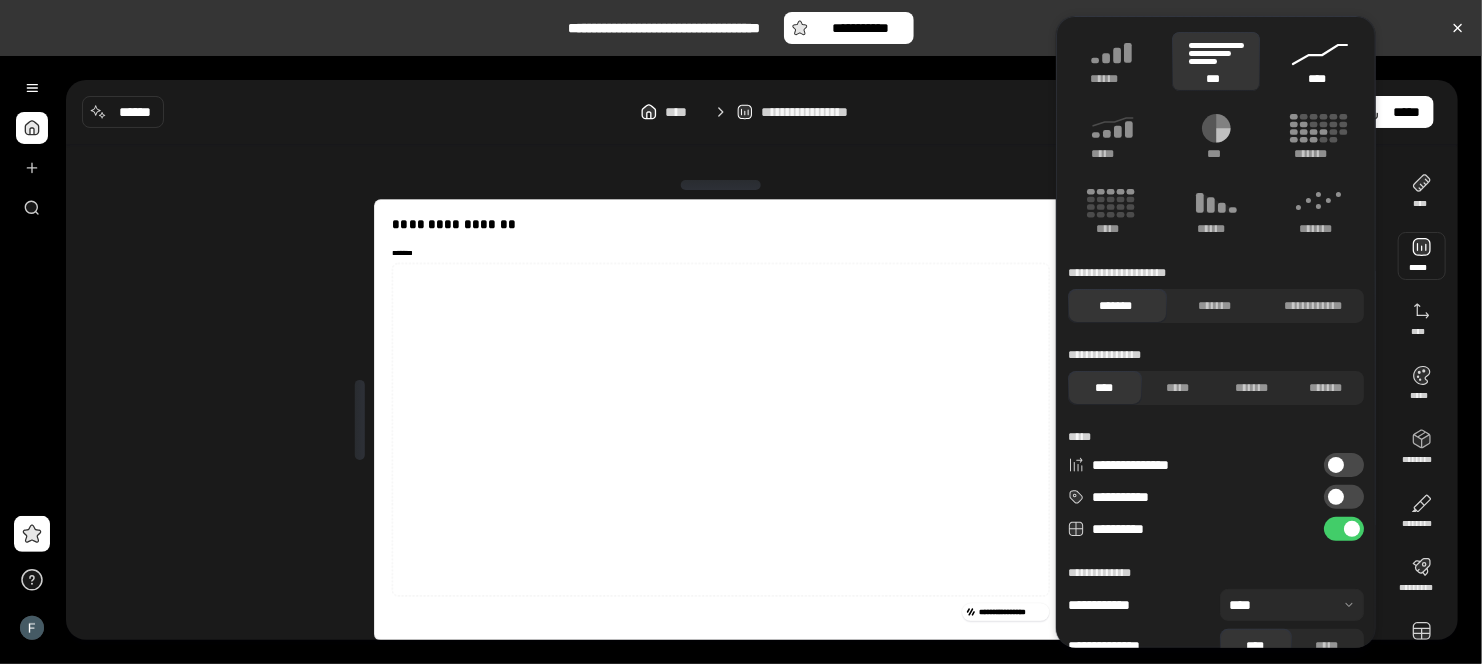click on "****" at bounding box center [1320, 61] 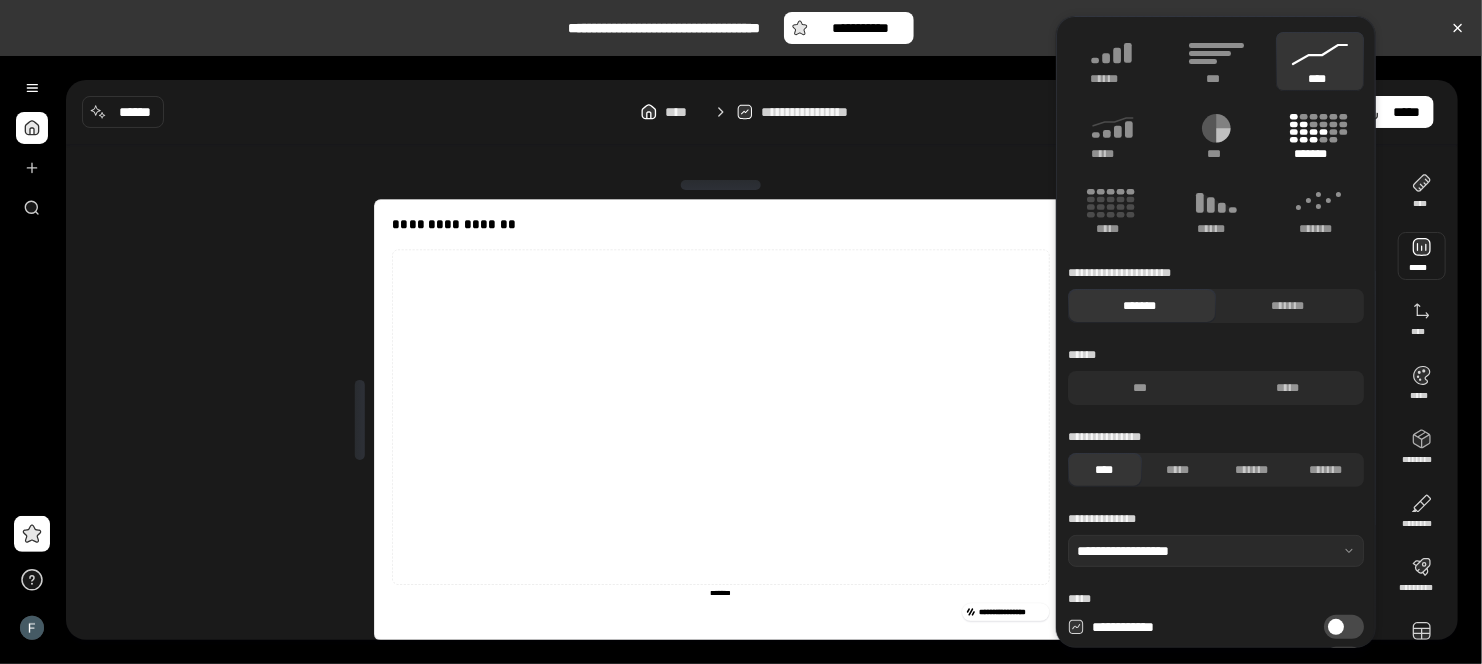 click 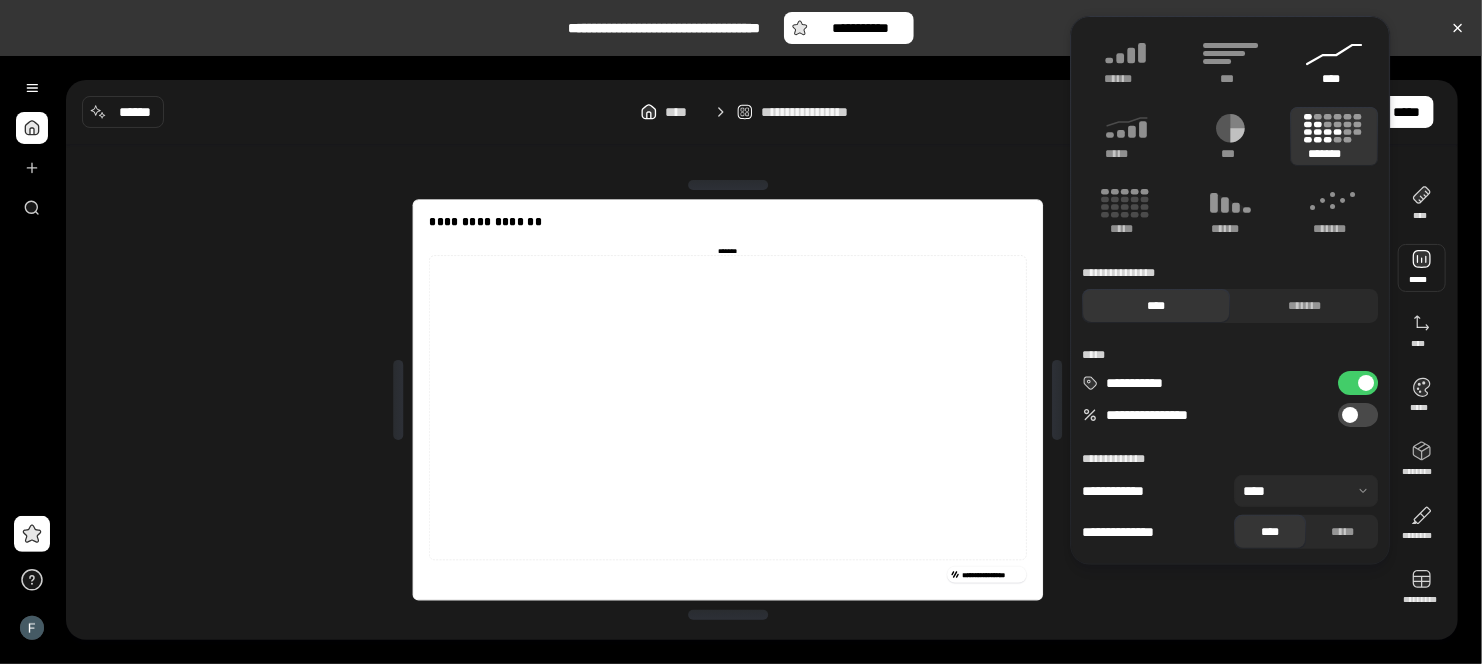 click on "****" at bounding box center [1334, 79] 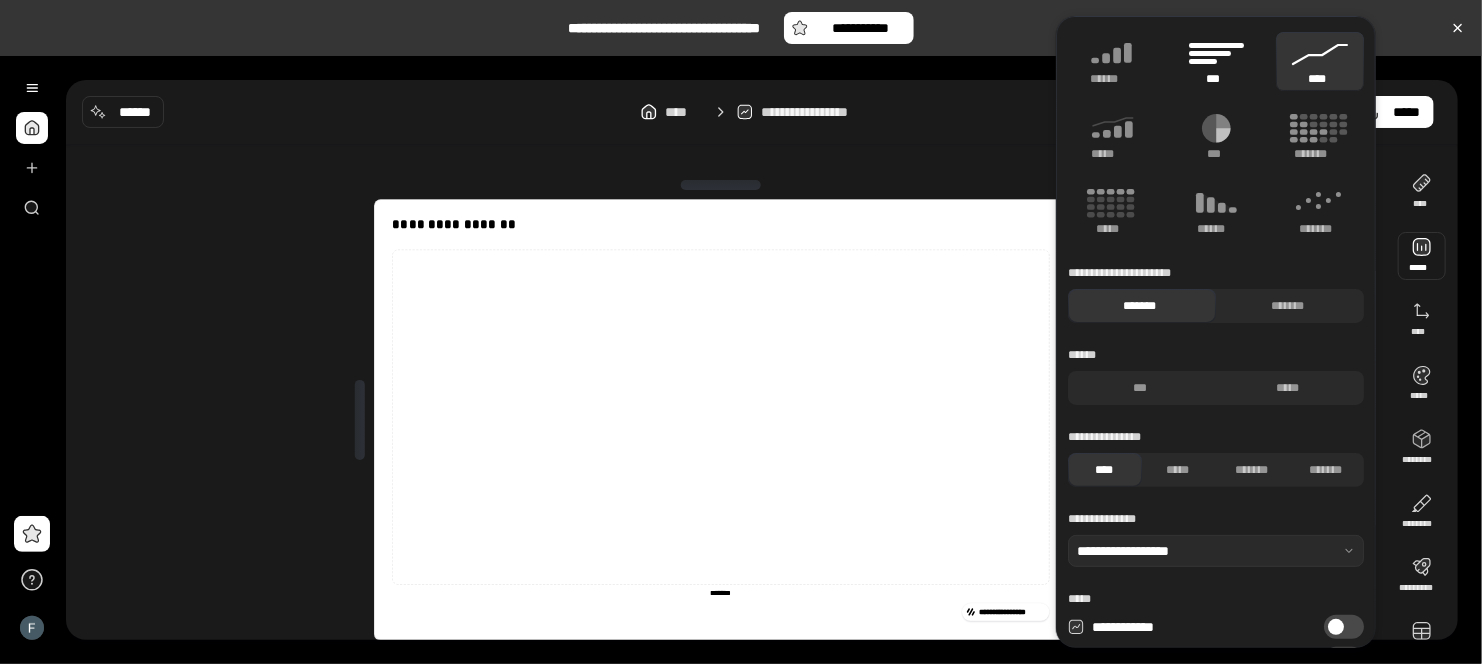 click on "***" at bounding box center (1215, 79) 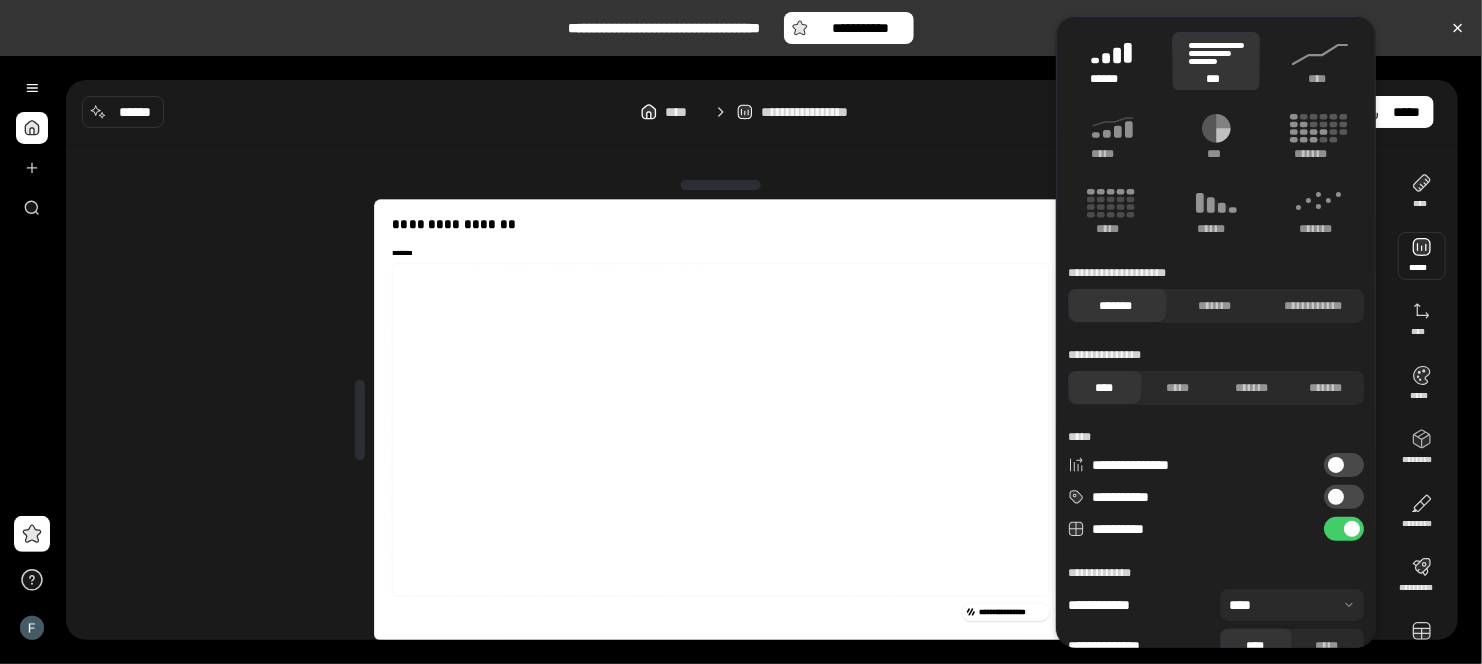 click on "******" at bounding box center (1112, 79) 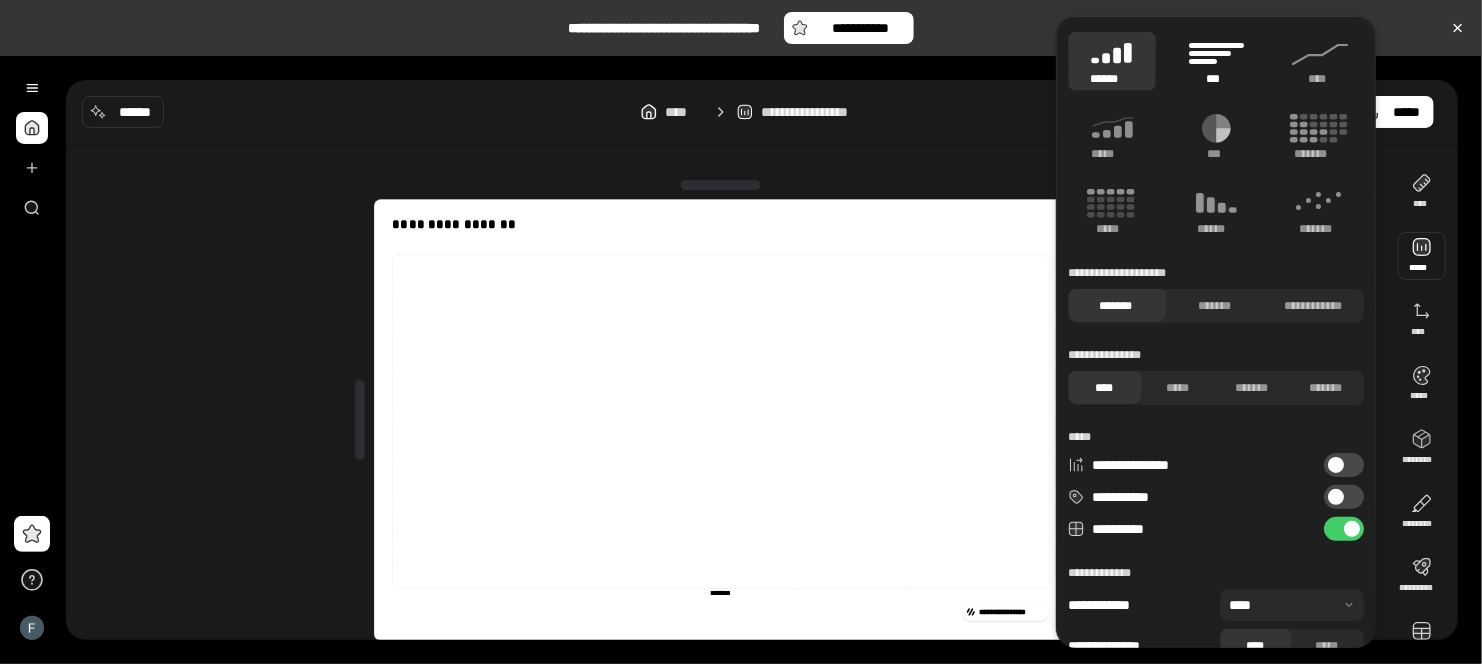 click on "***" at bounding box center (1216, 61) 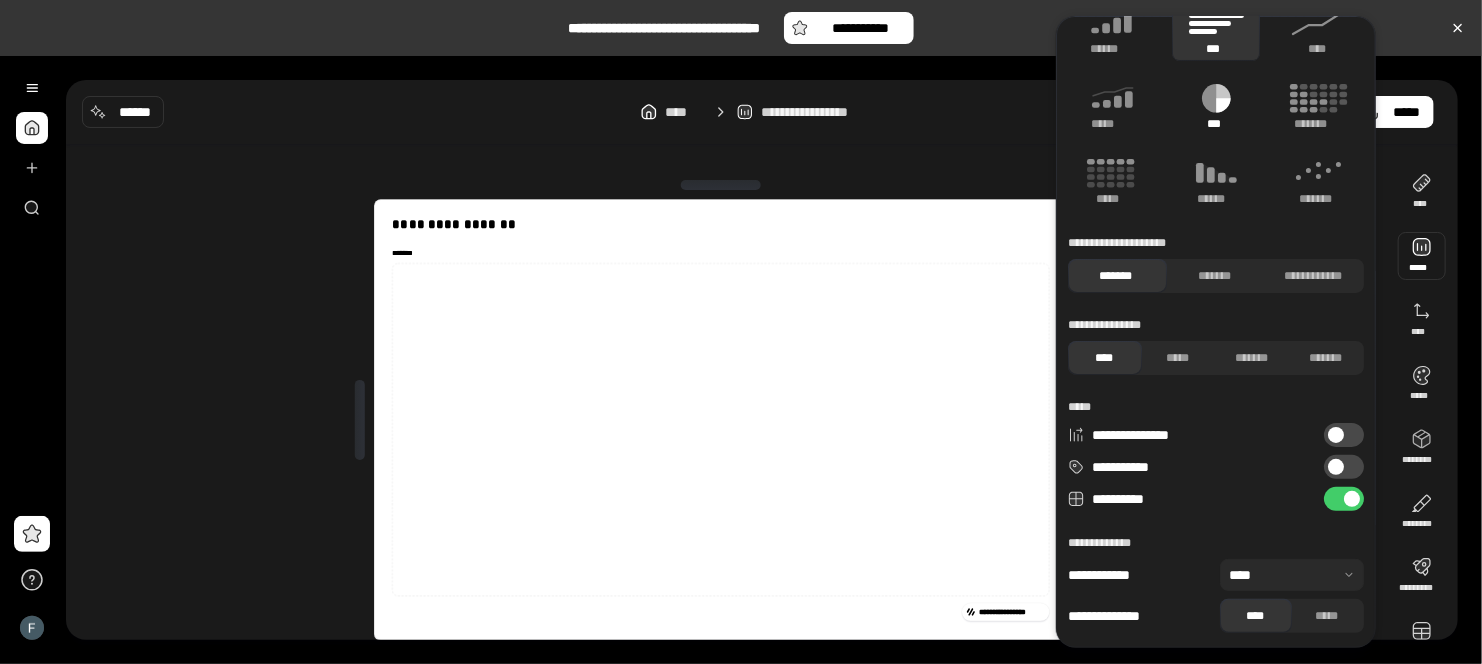 scroll, scrollTop: 31, scrollLeft: 0, axis: vertical 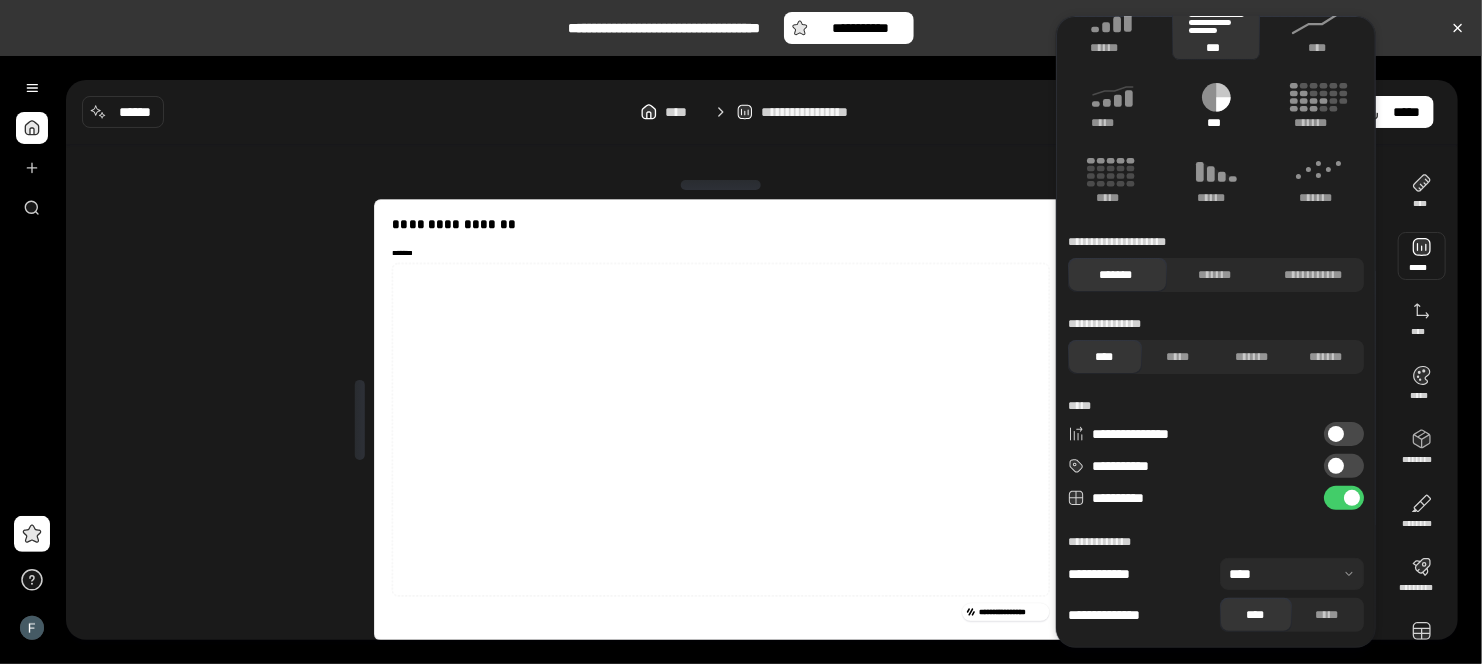 click on "***" at bounding box center (1216, 123) 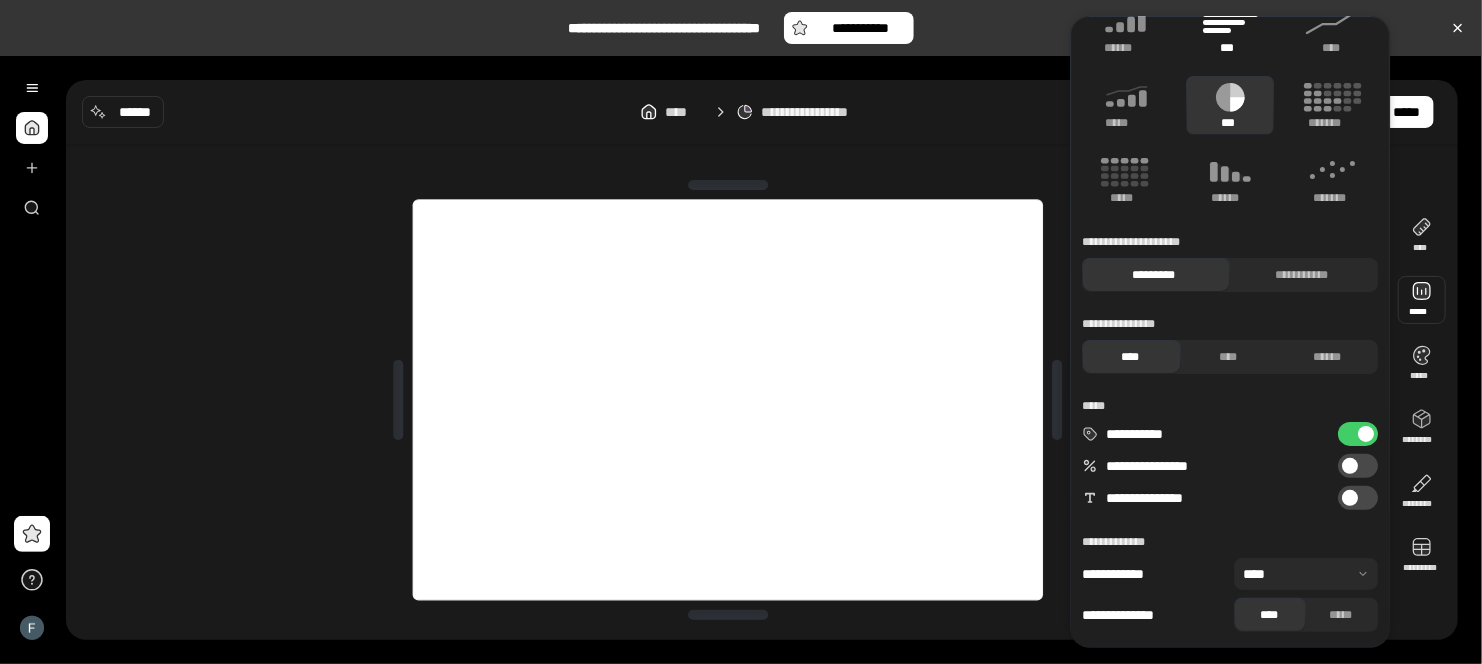 click on "***" at bounding box center [1230, 48] 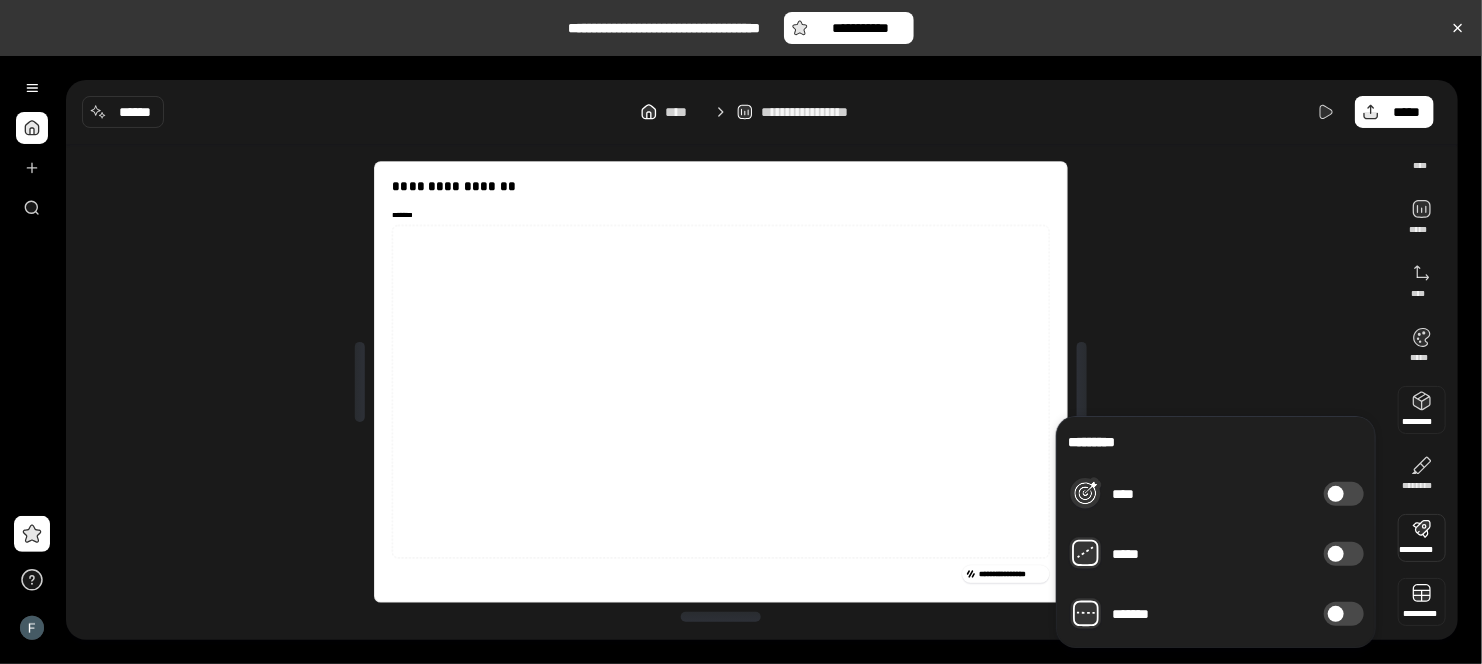 scroll, scrollTop: 39, scrollLeft: 0, axis: vertical 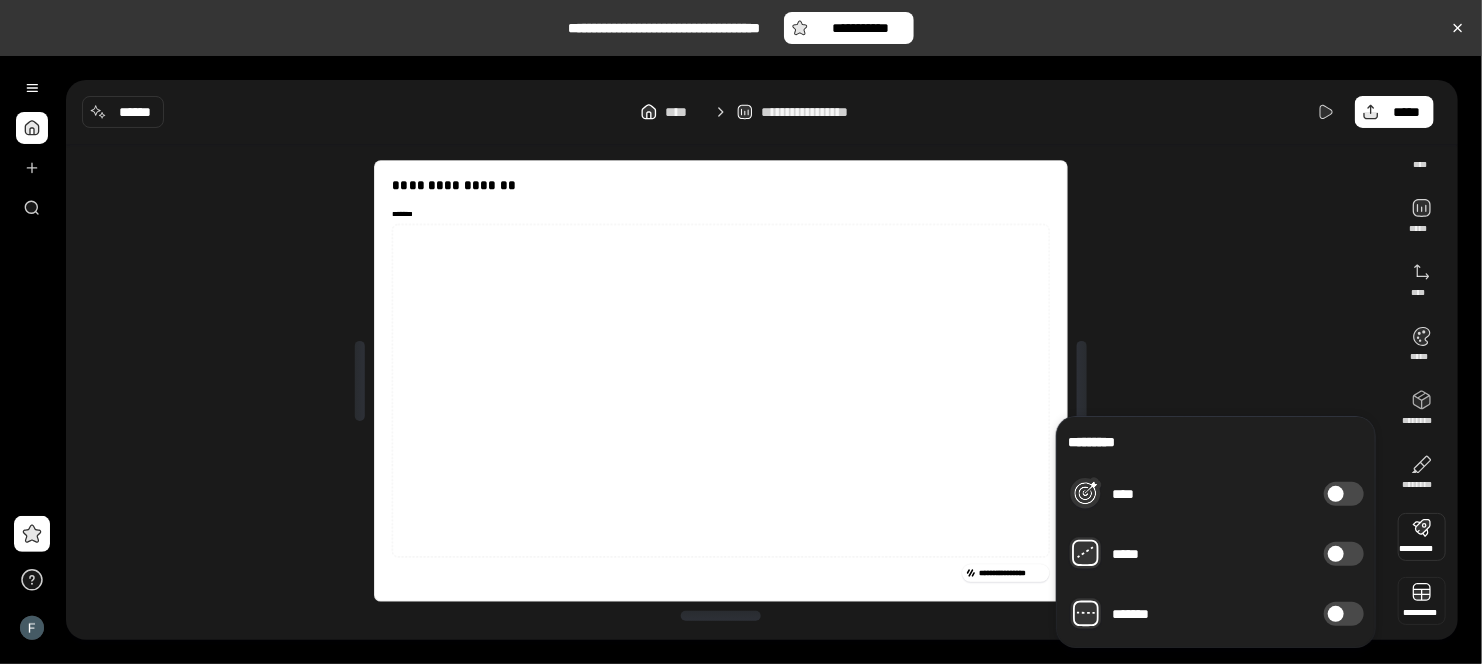 click at bounding box center [1422, 601] 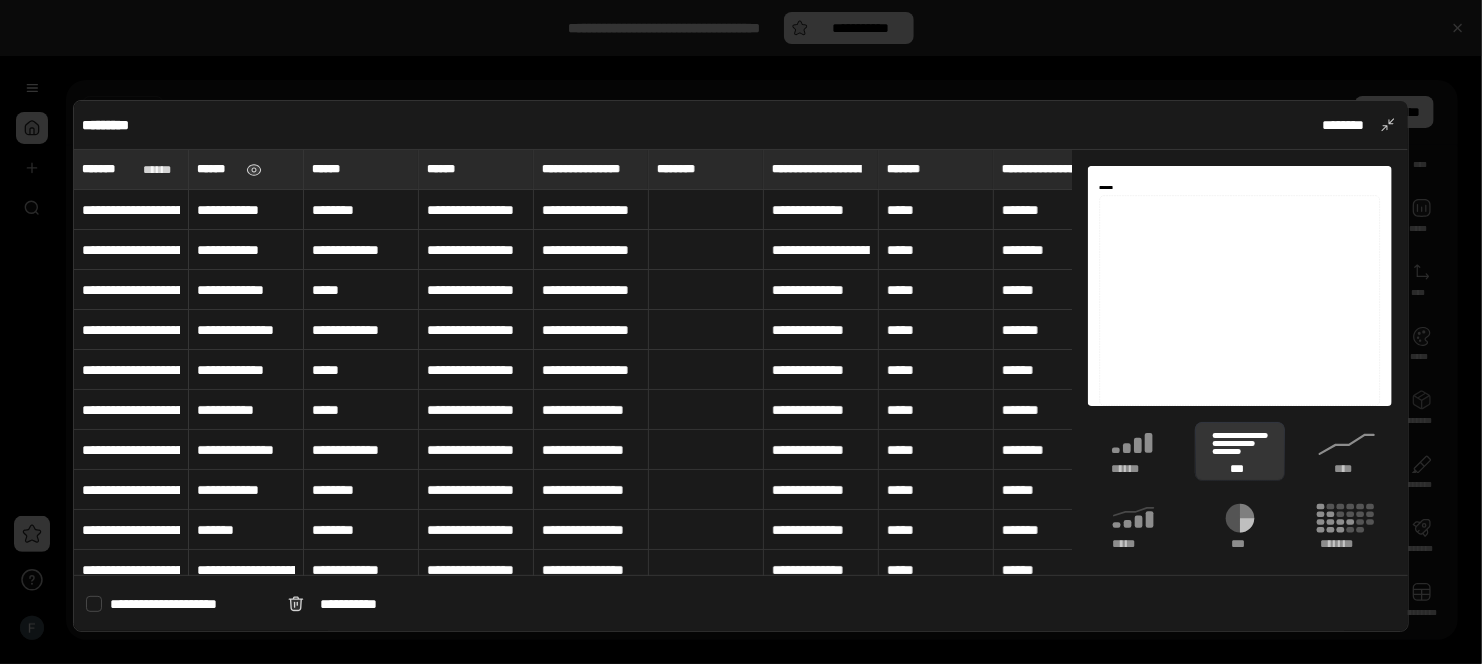 click on "******" at bounding box center [246, 169] 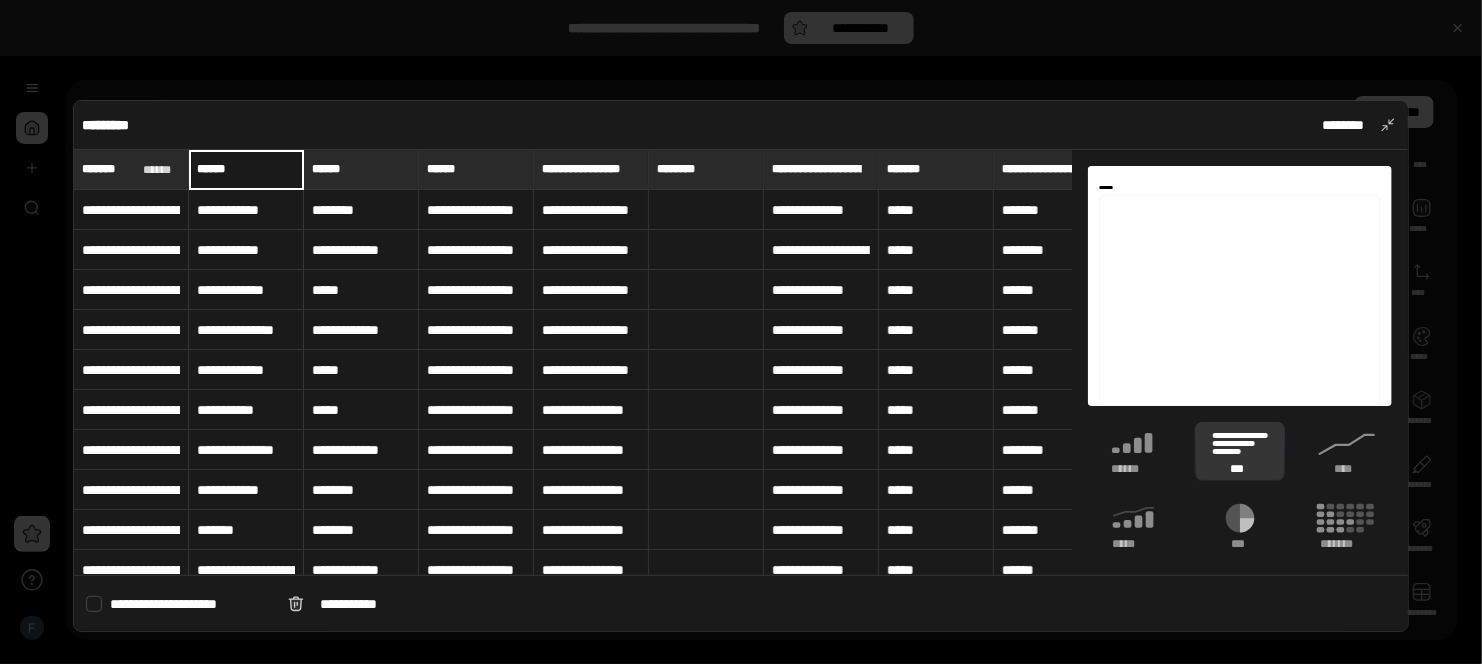 drag, startPoint x: 232, startPoint y: 177, endPoint x: 690, endPoint y: 220, distance: 460.01413 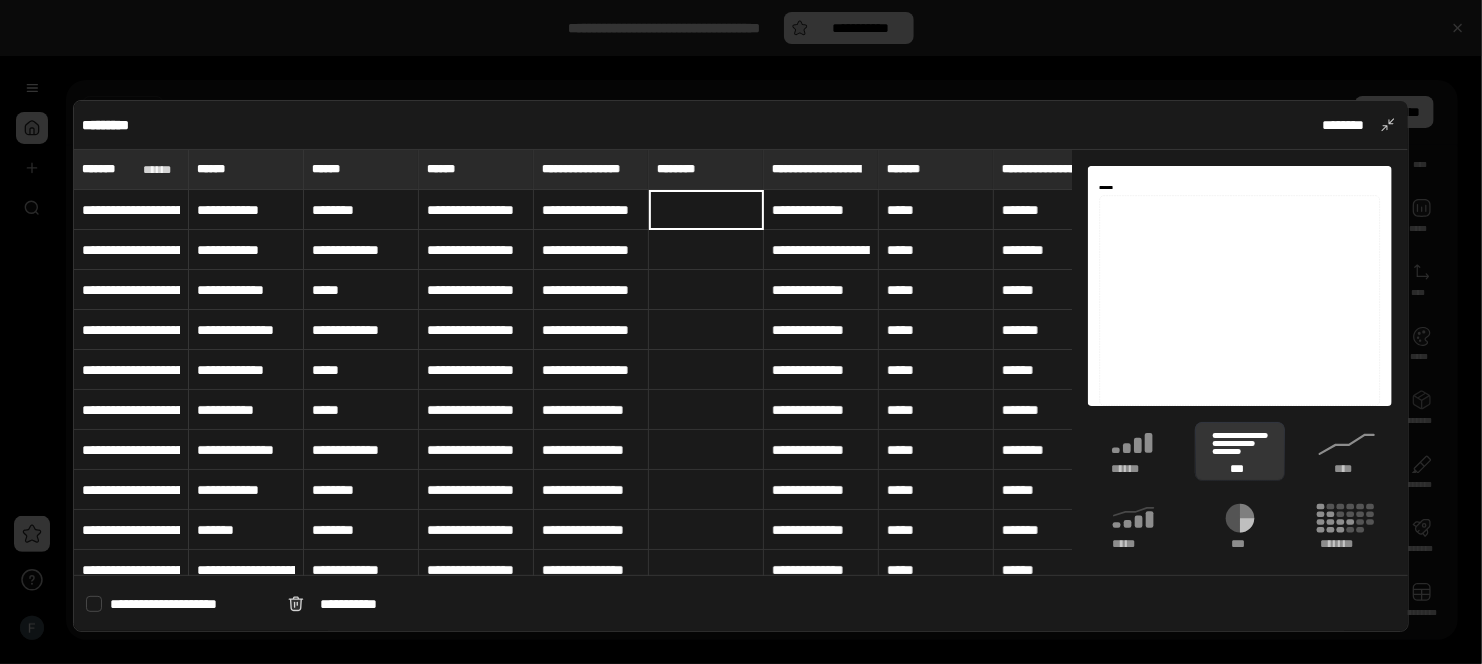 click at bounding box center (741, 332) 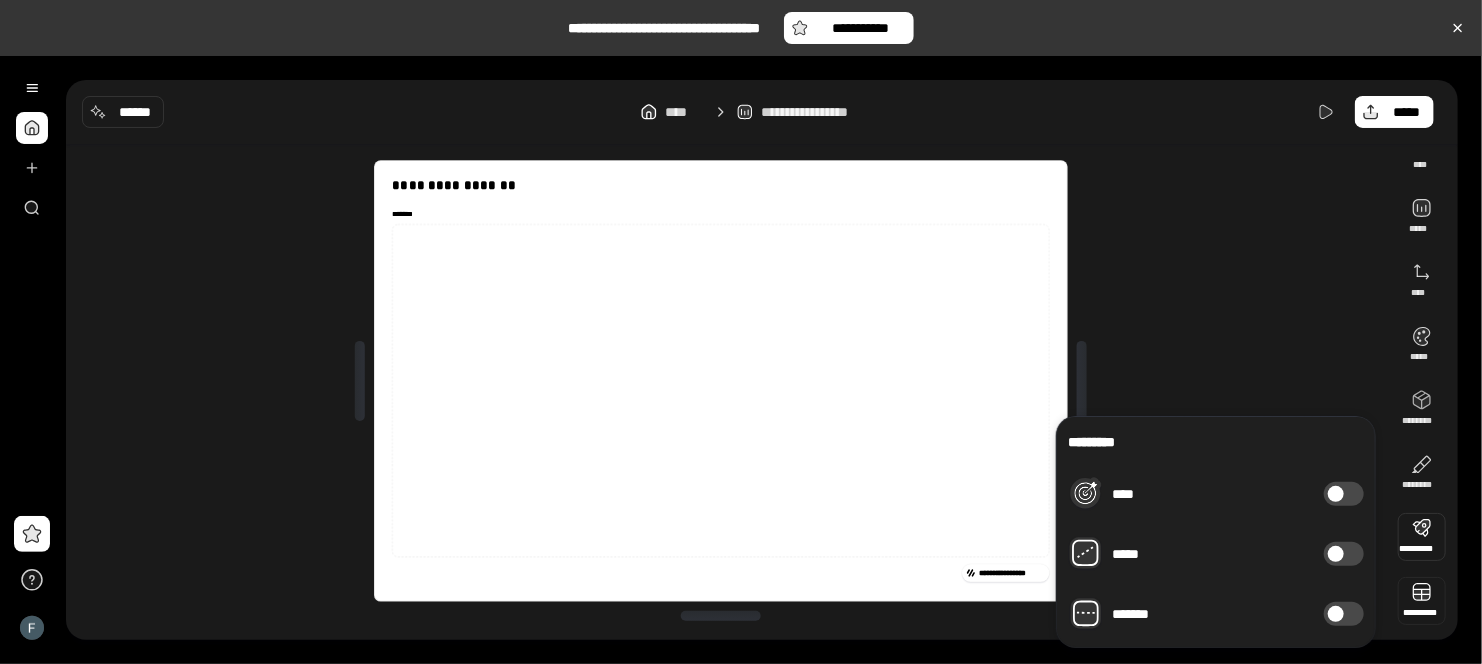 click at bounding box center [1422, 601] 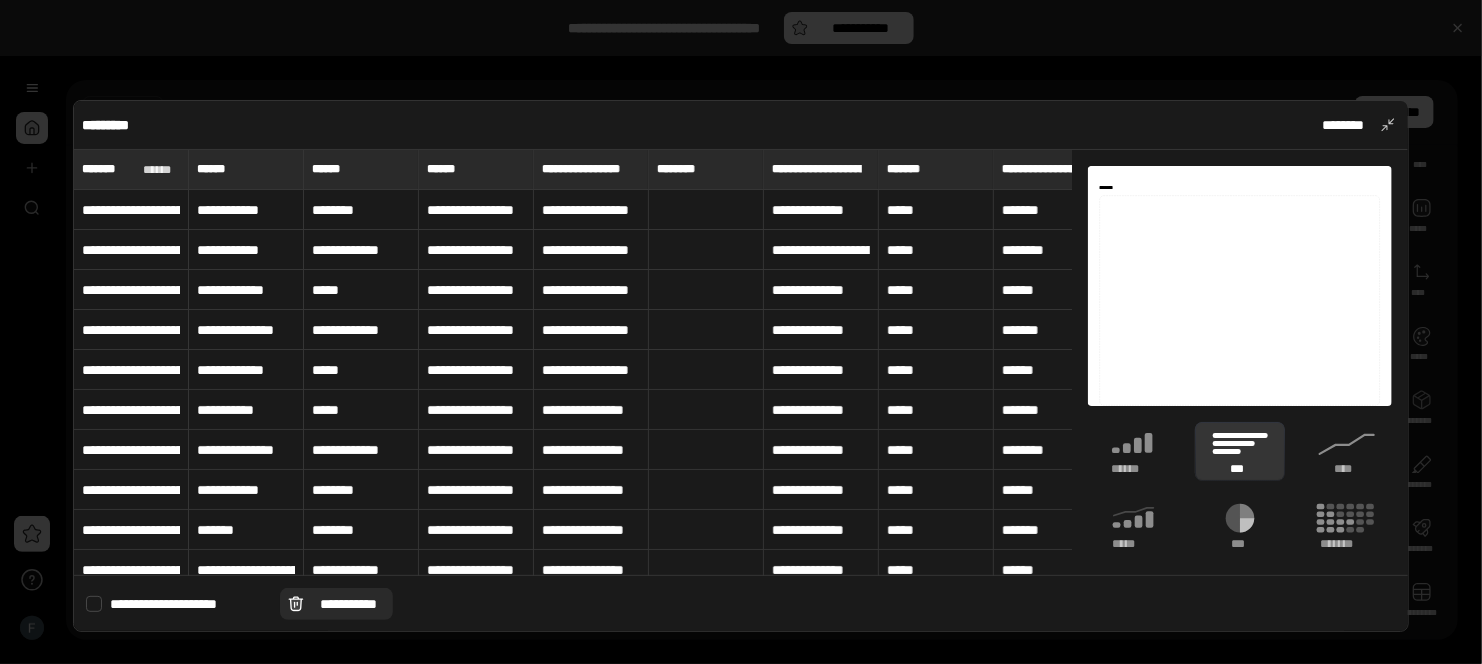 click on "**********" at bounding box center (348, 604) 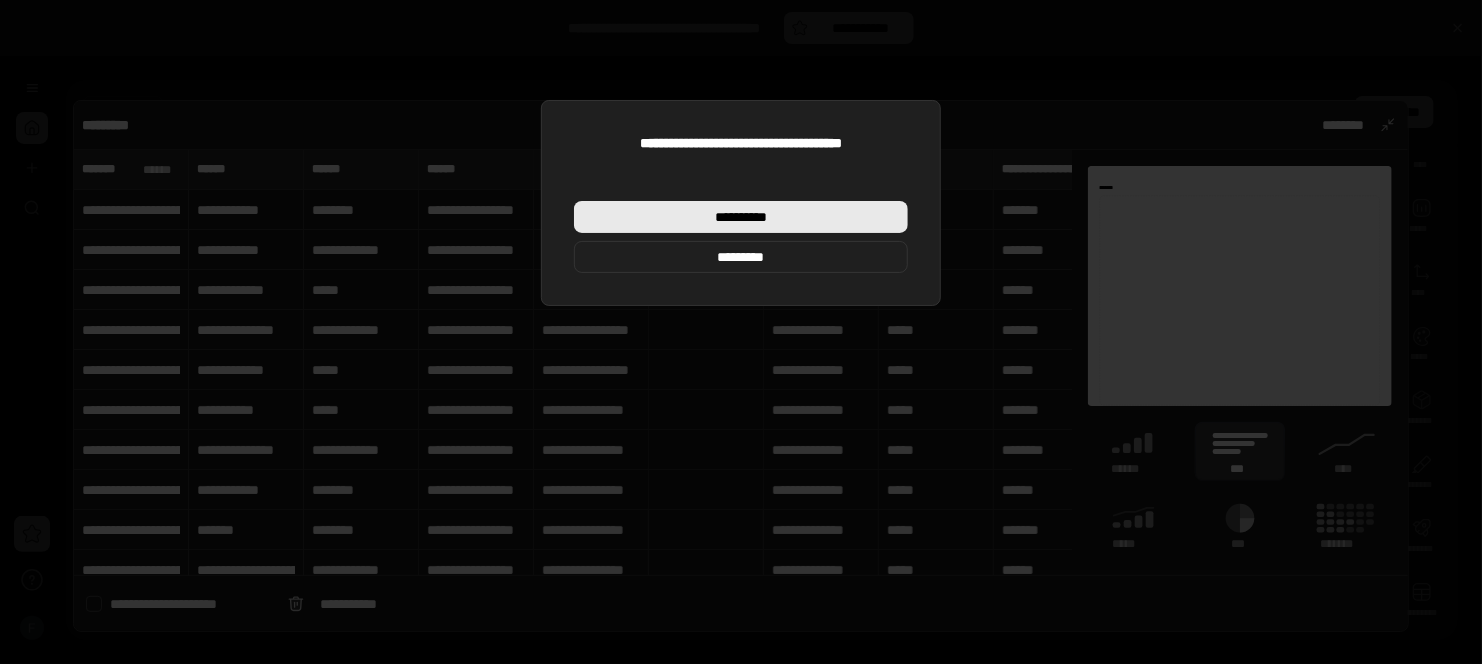 click on "**********" at bounding box center [741, 217] 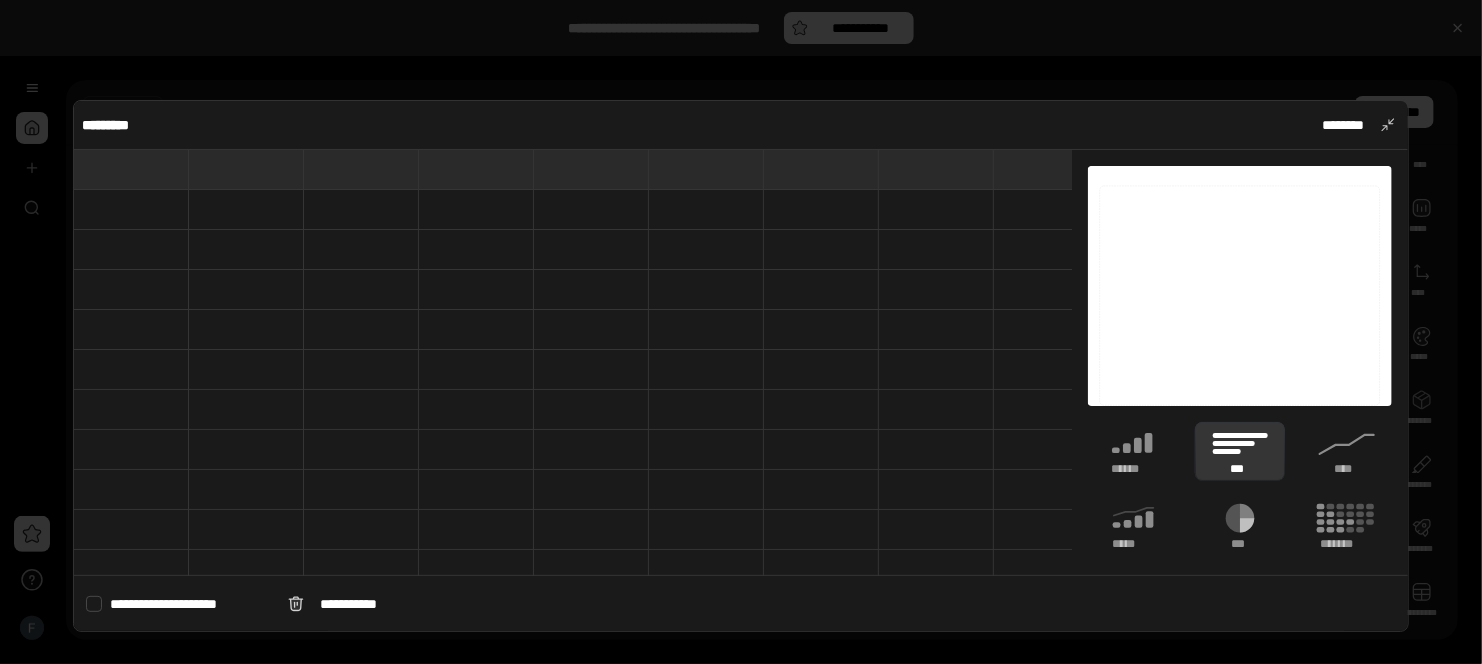 type 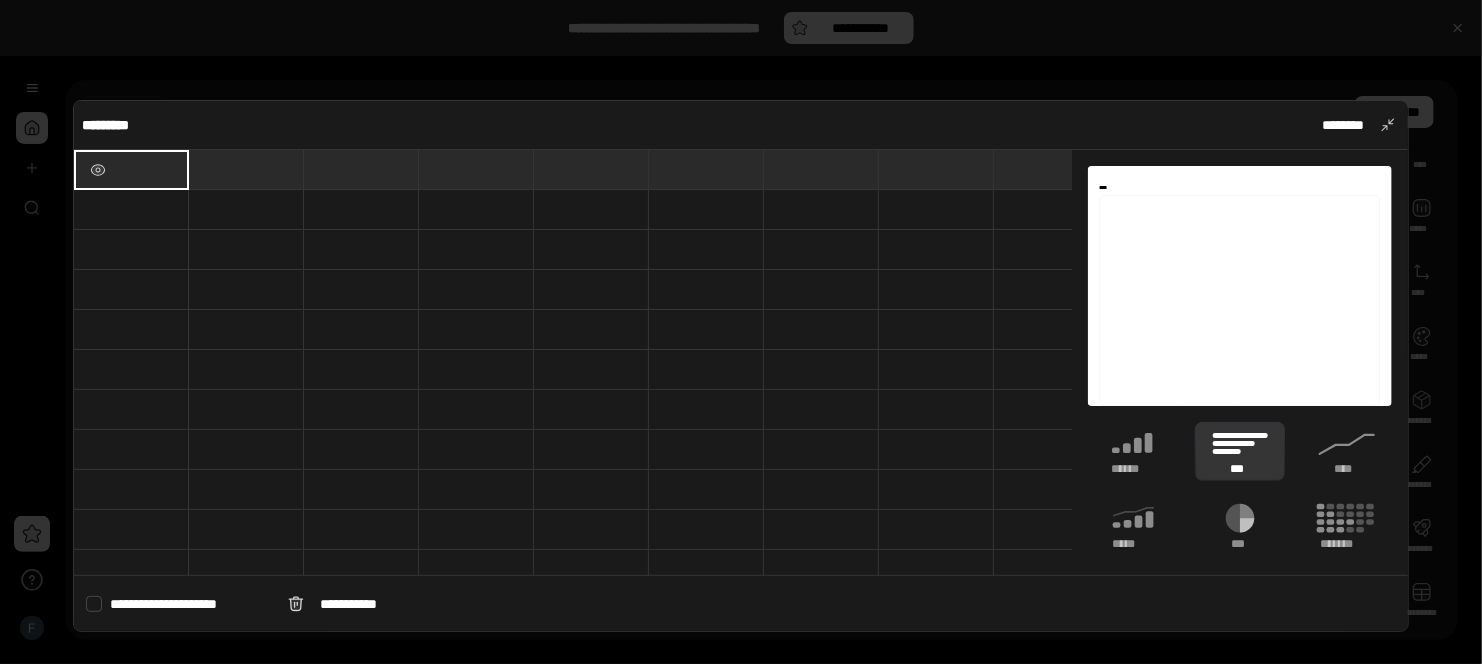 type on "****" 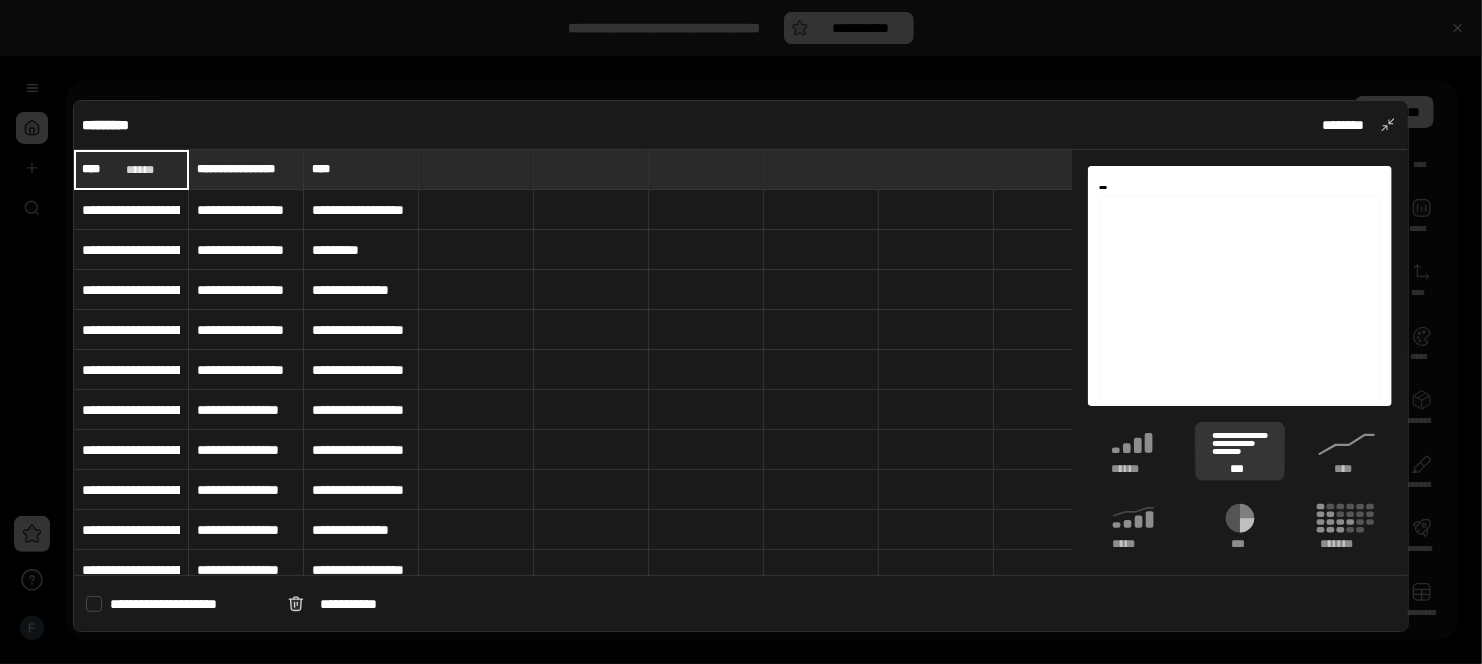 click at bounding box center (591, 330) 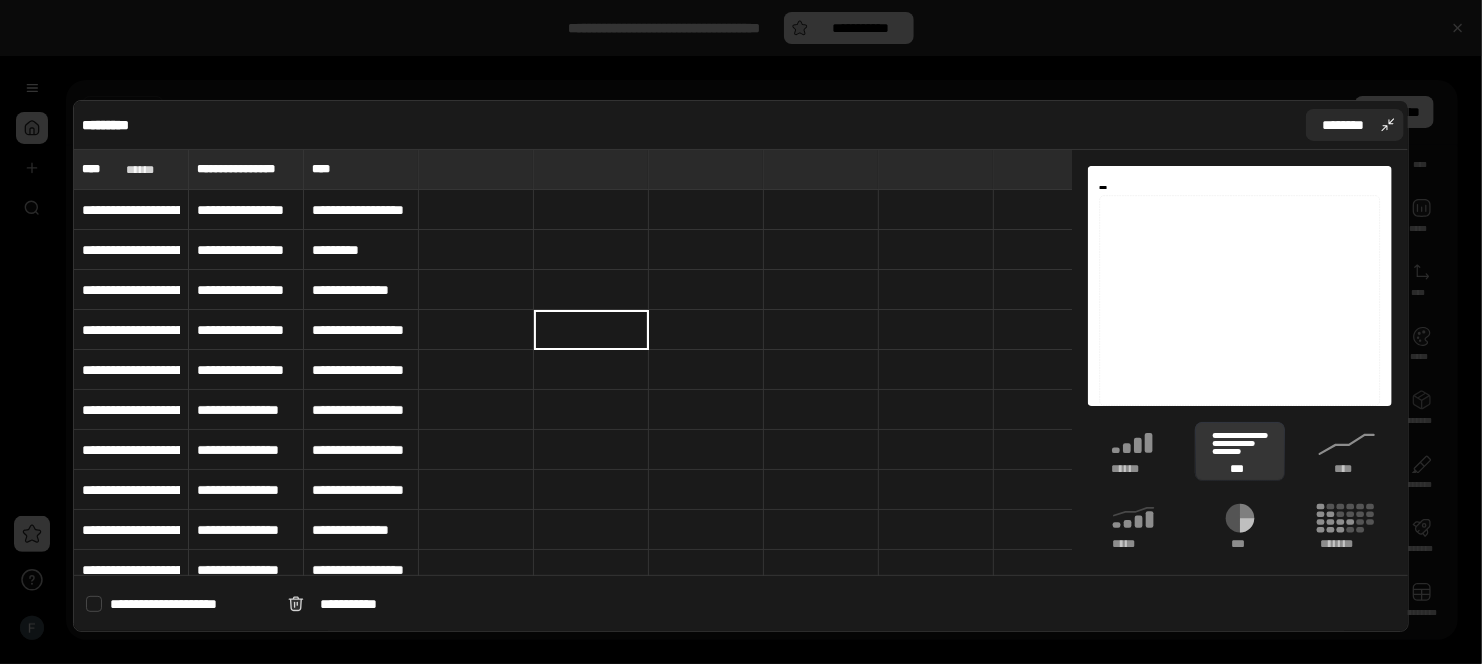 click on "********" at bounding box center (1343, 125) 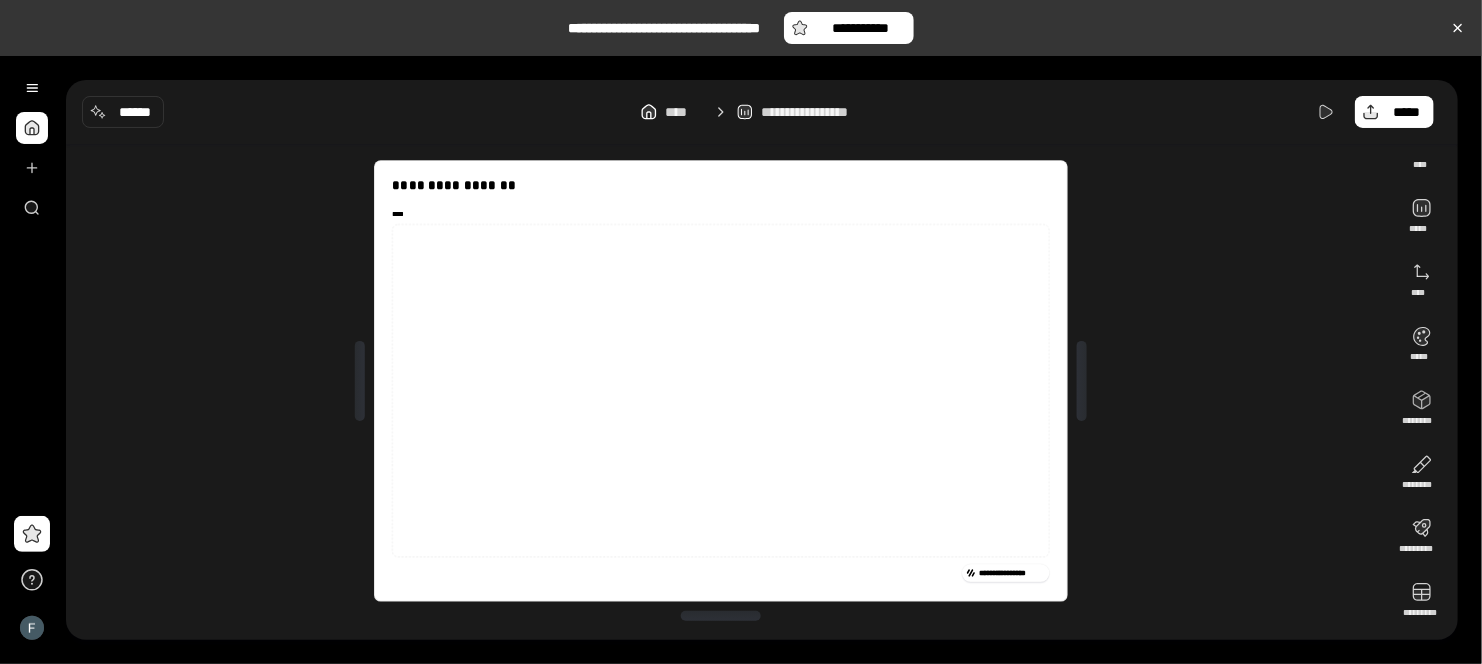 click 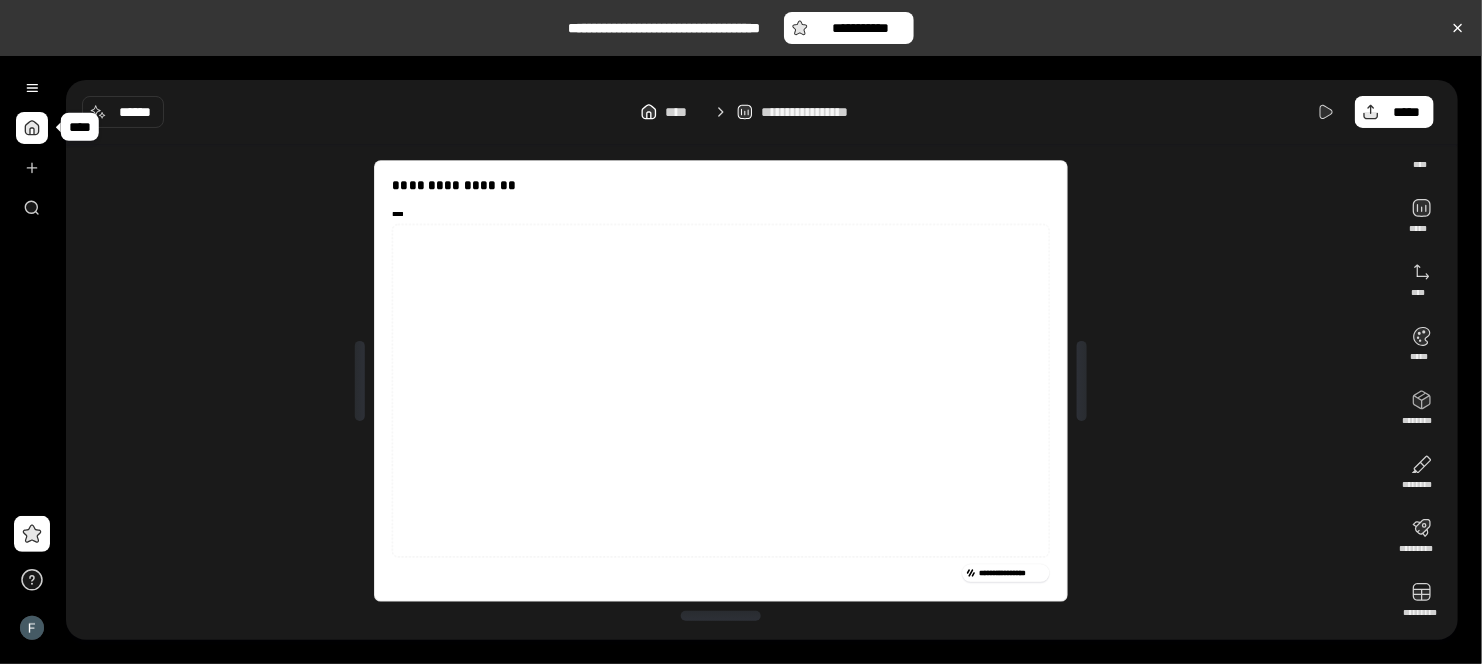 click at bounding box center [32, 128] 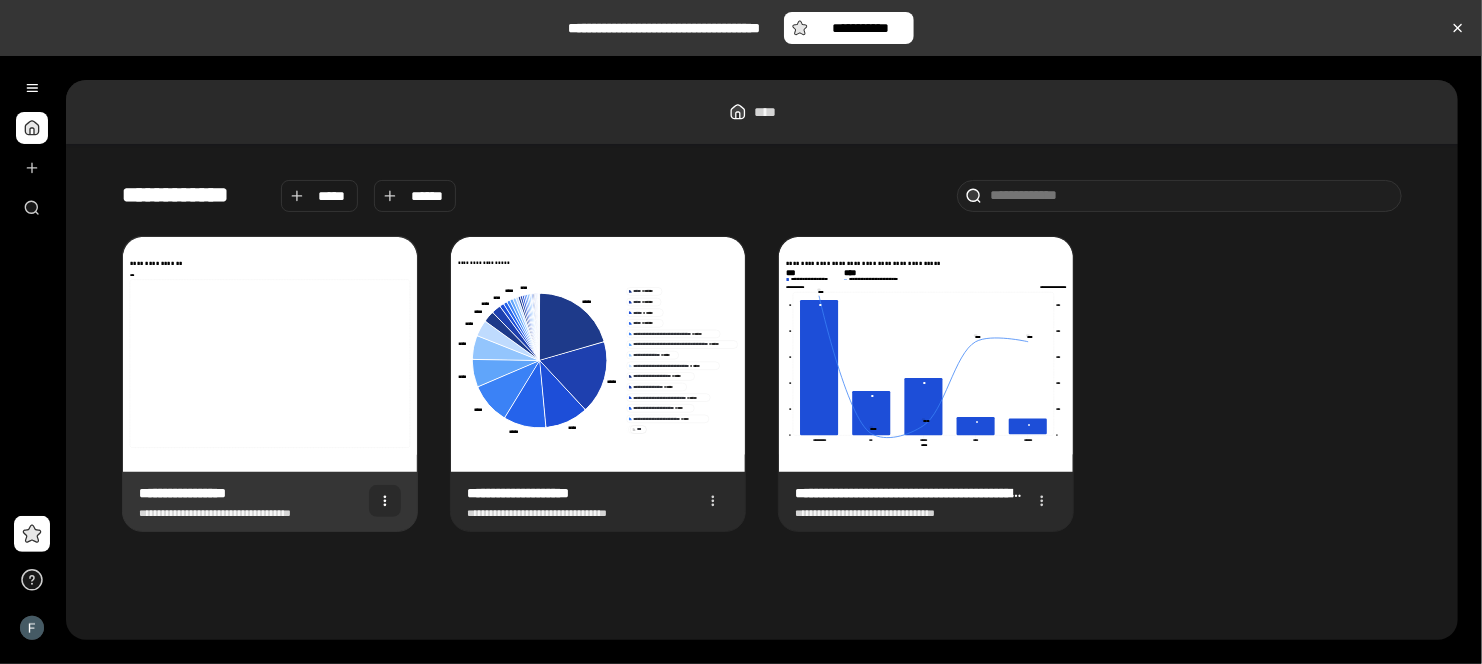 click at bounding box center (385, 501) 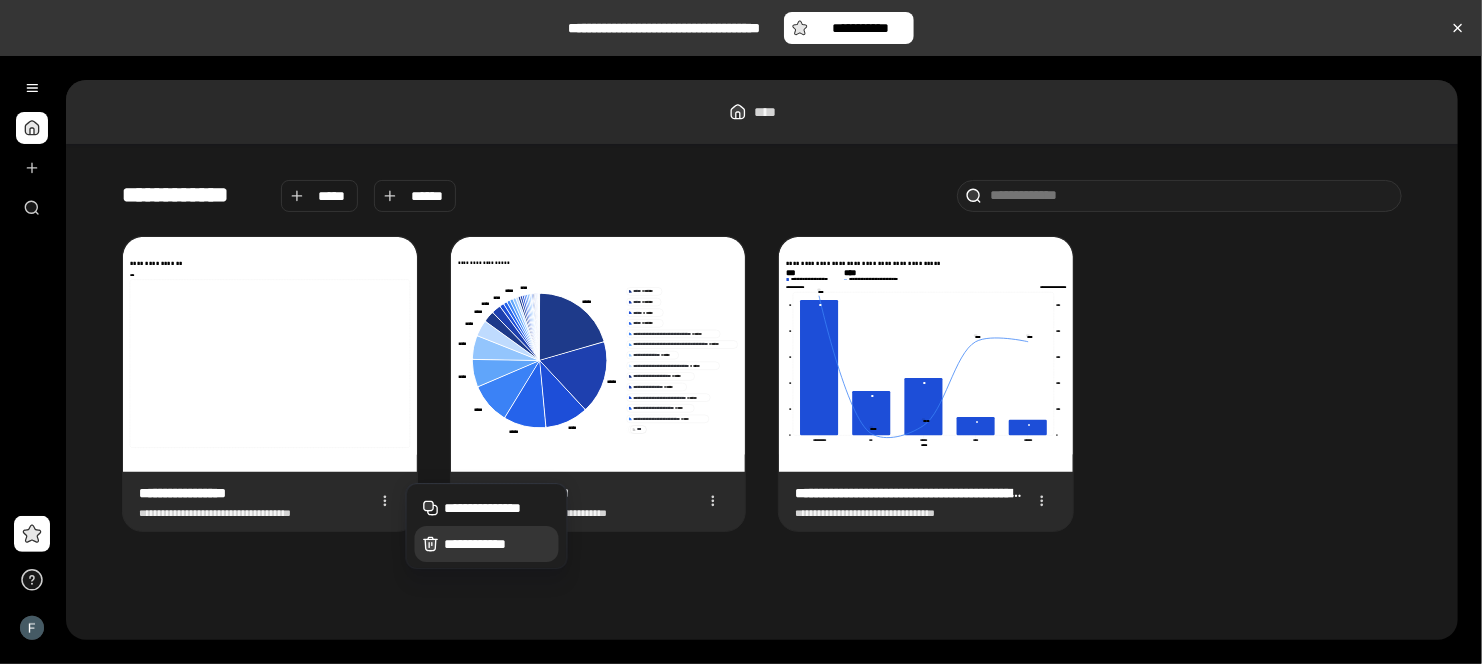click on "**********" at bounding box center [498, 544] 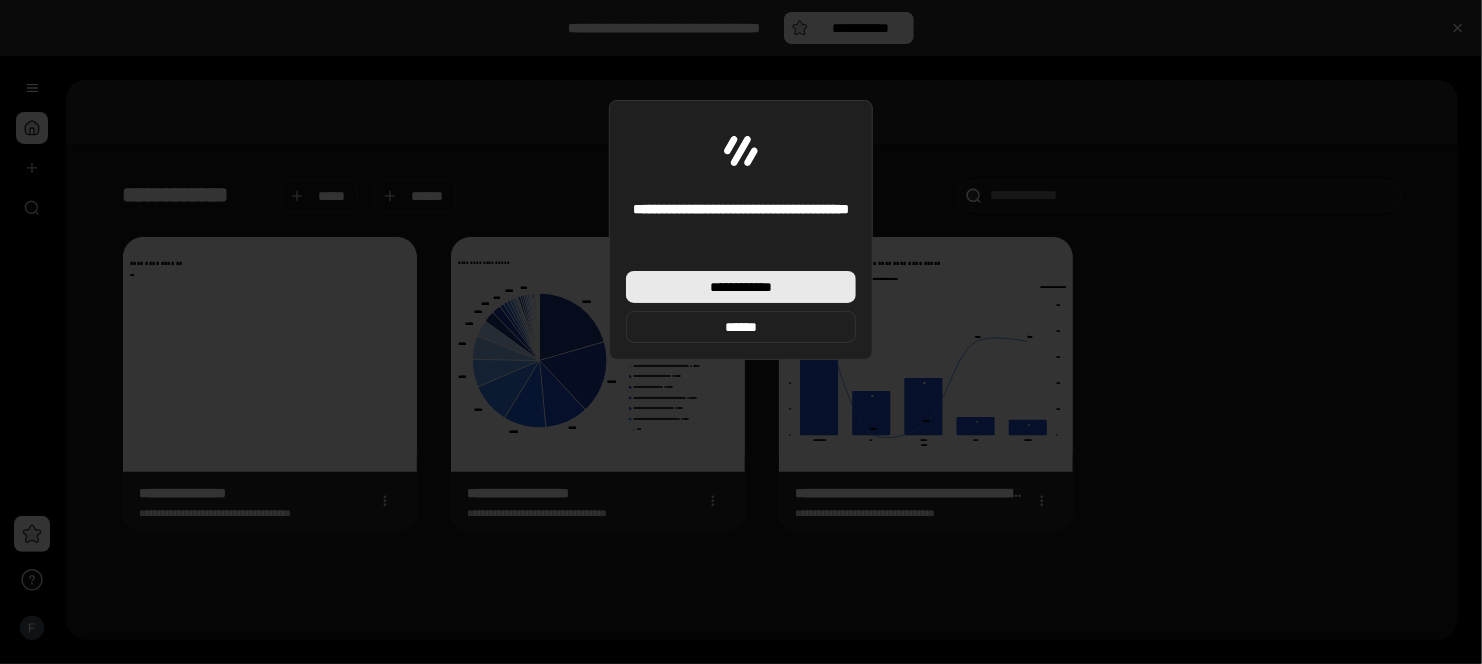 click on "**********" at bounding box center (741, 287) 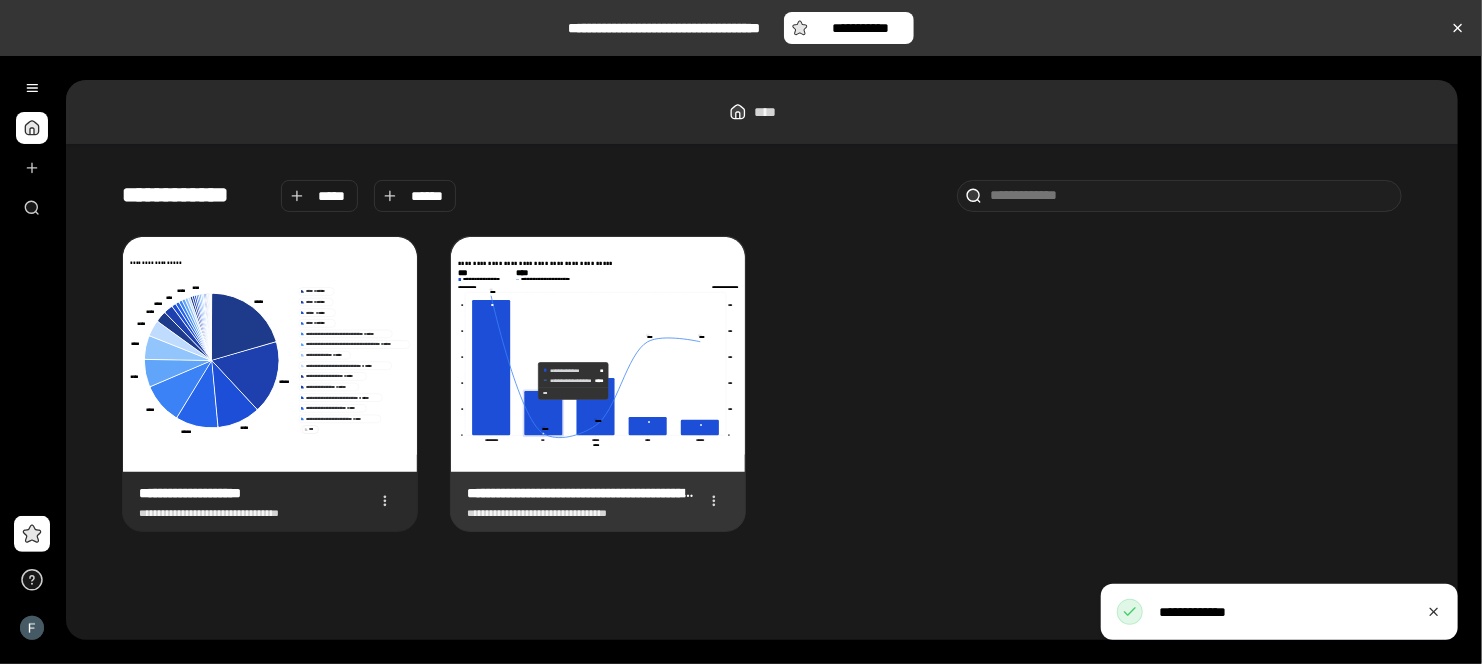 click 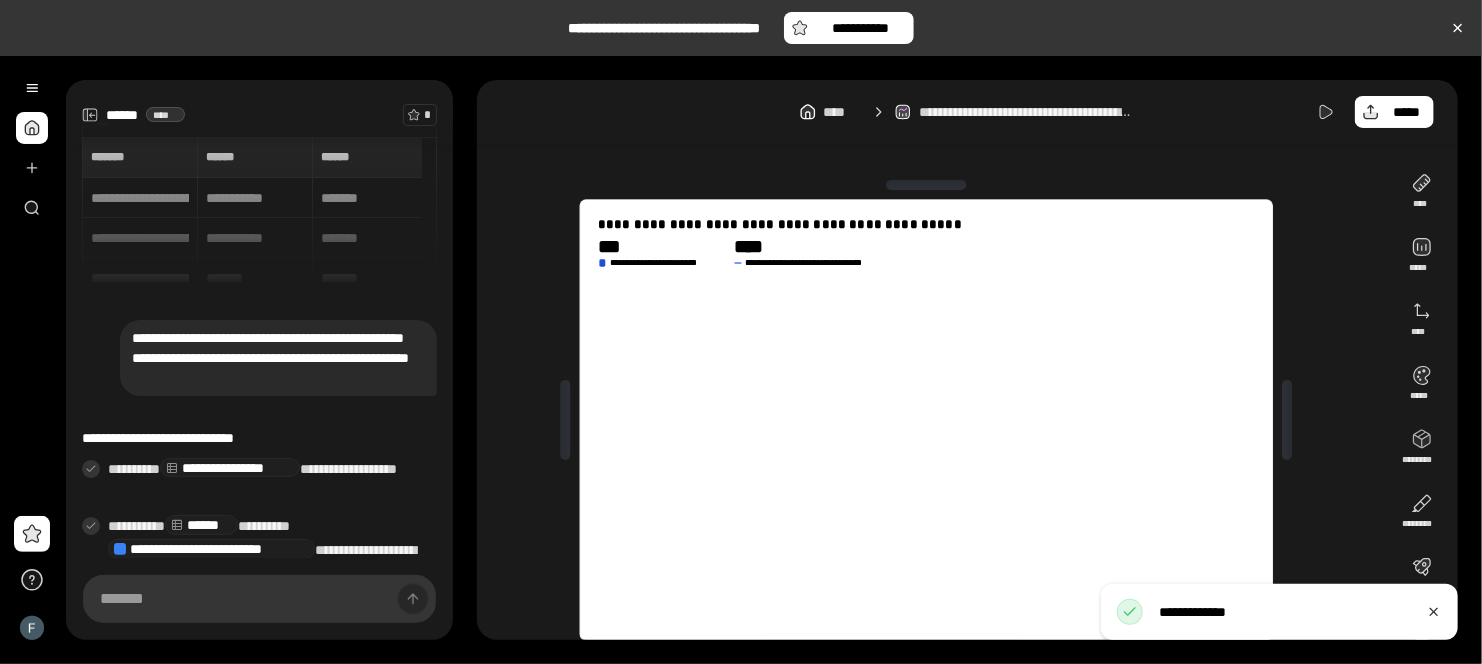 scroll, scrollTop: 221, scrollLeft: 0, axis: vertical 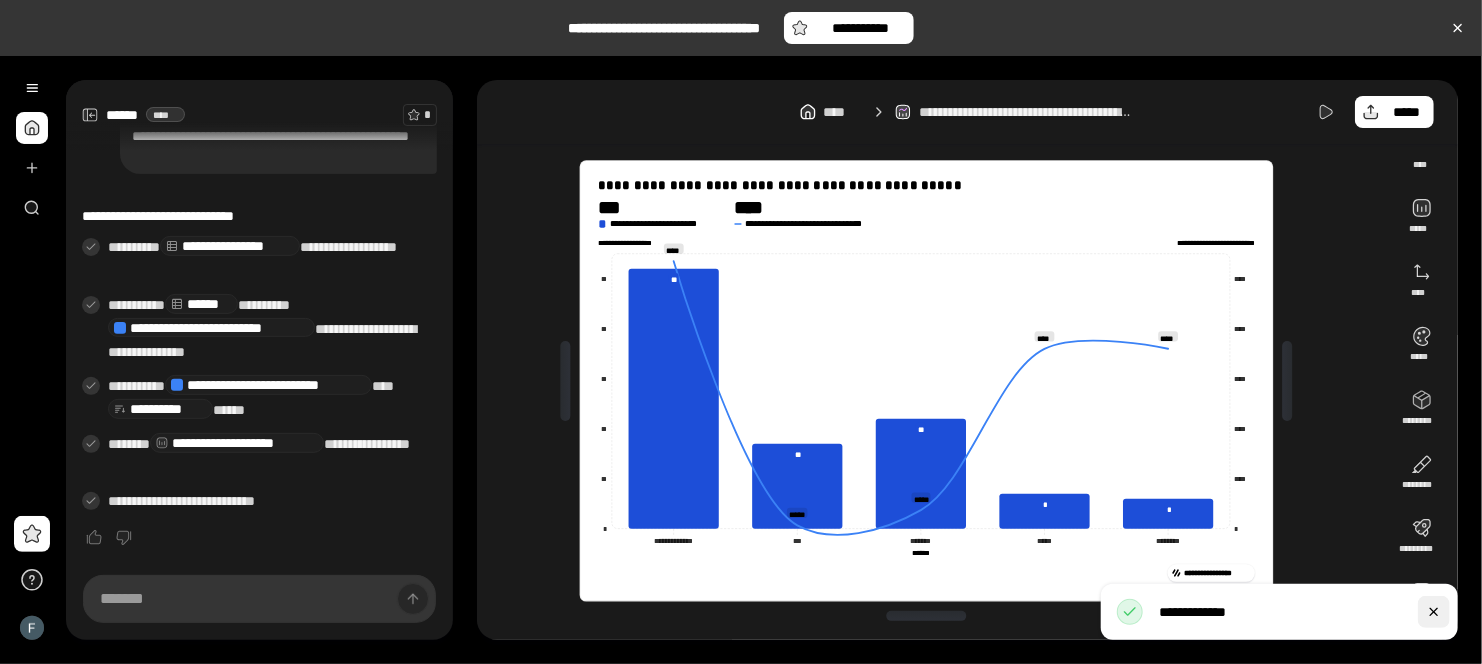 click at bounding box center [1434, 612] 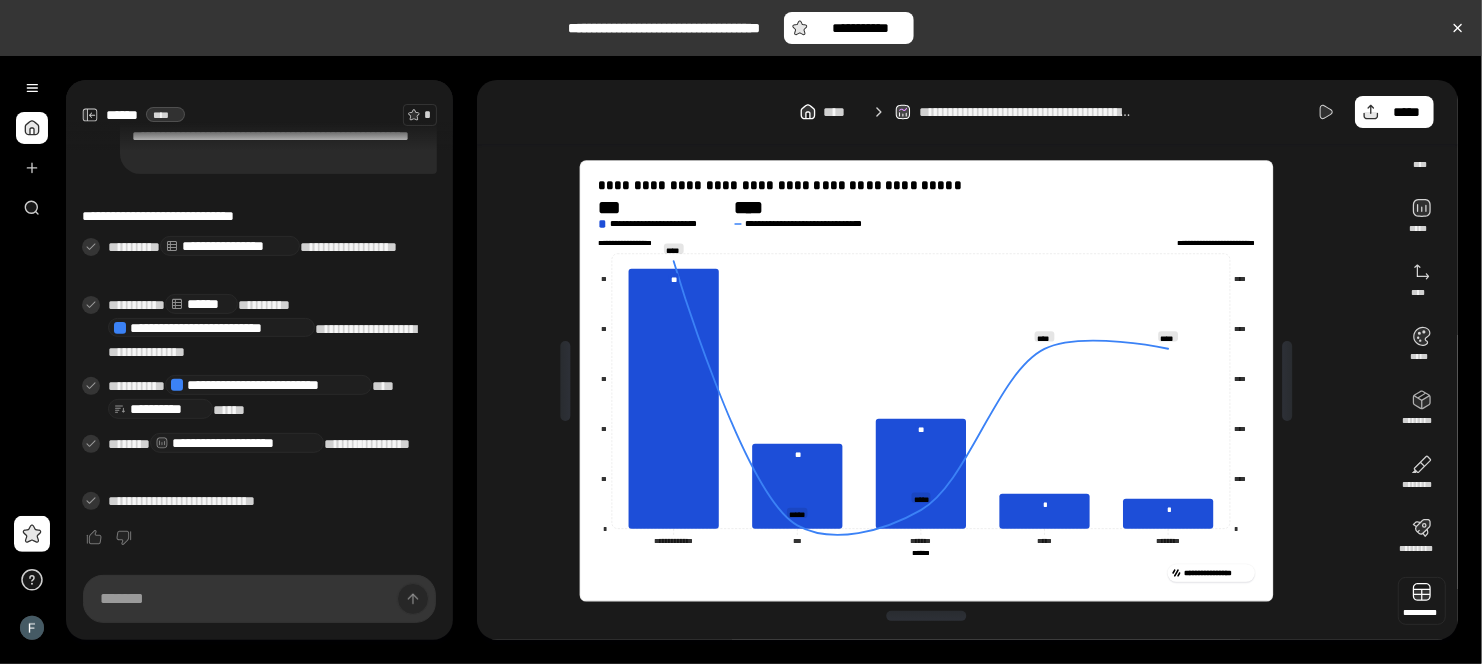 click at bounding box center (1422, 601) 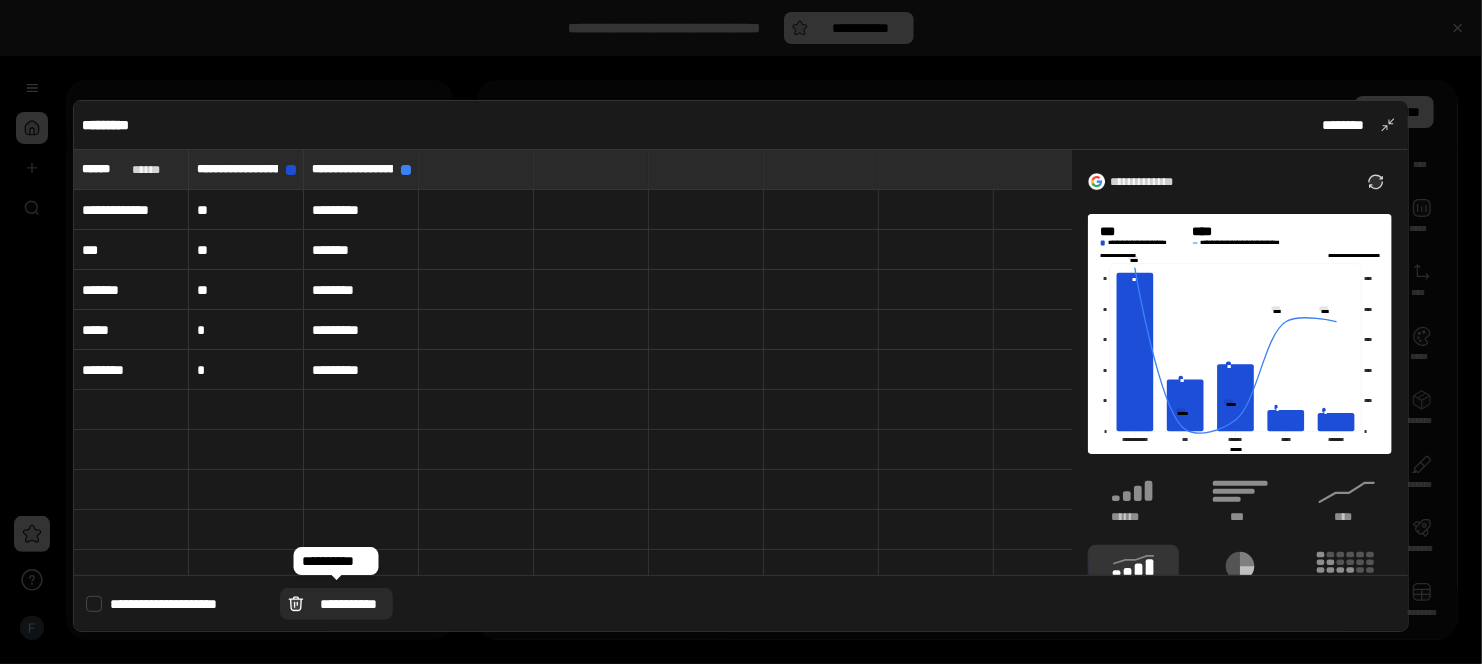click on "**********" at bounding box center [336, 604] 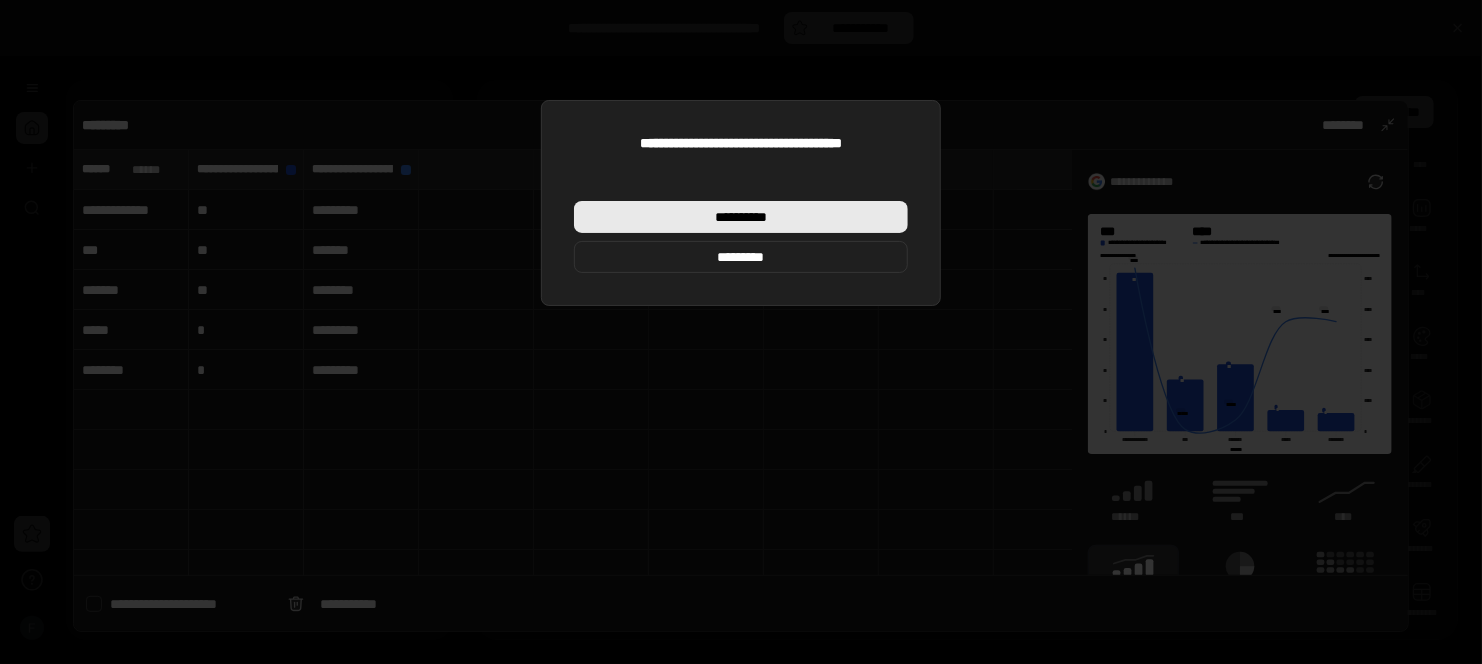 click on "**********" at bounding box center [741, 217] 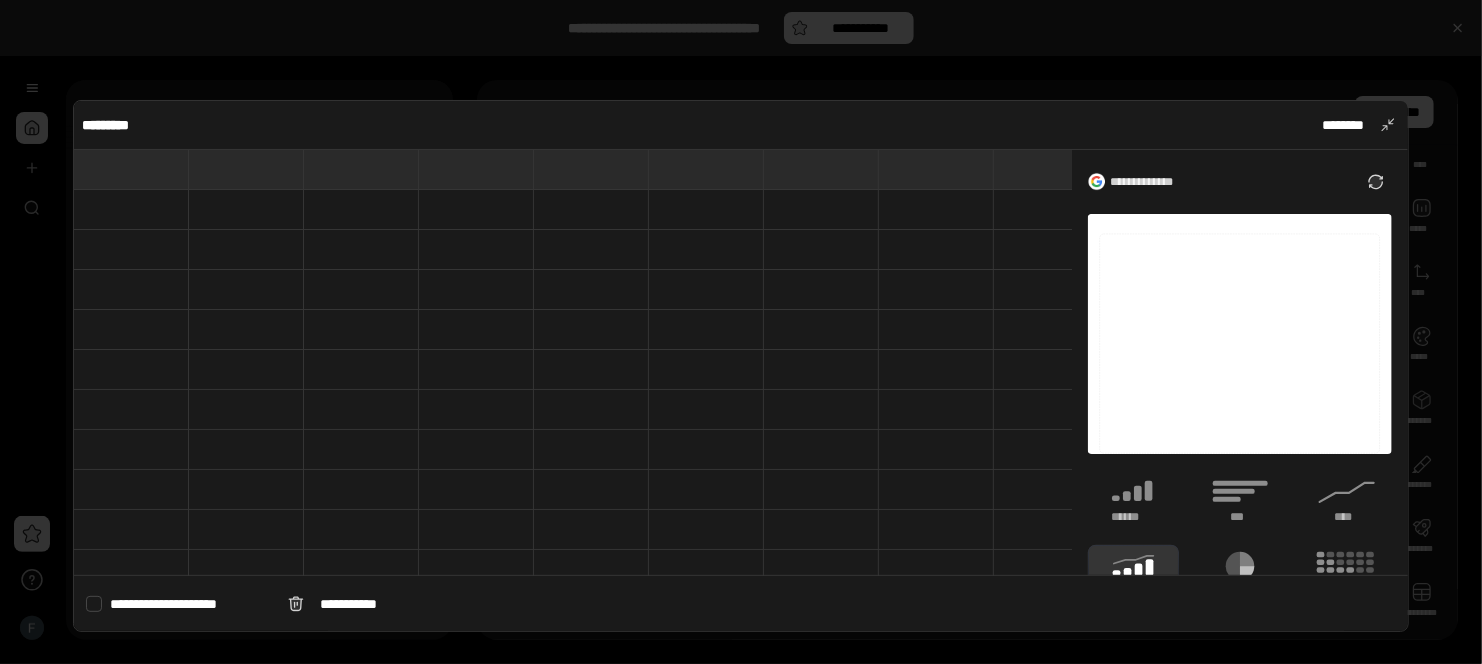 click at bounding box center [131, 169] 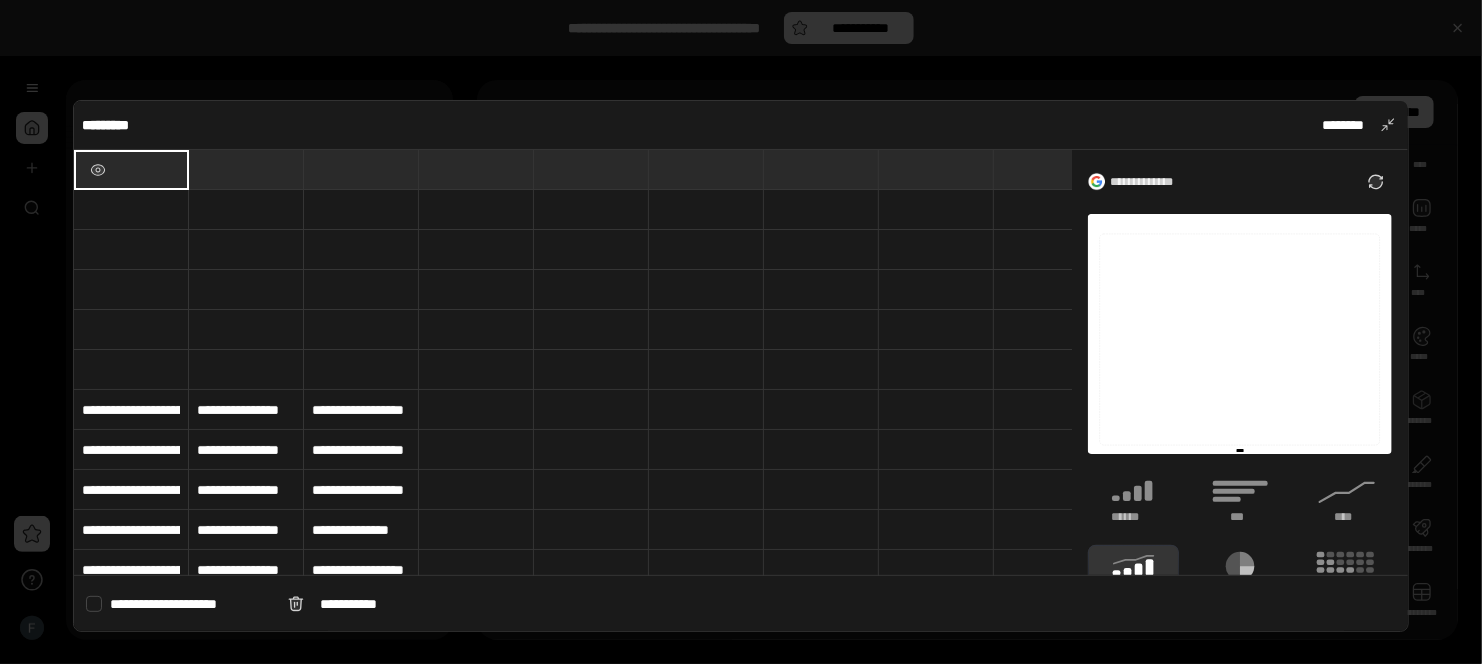 type on "****" 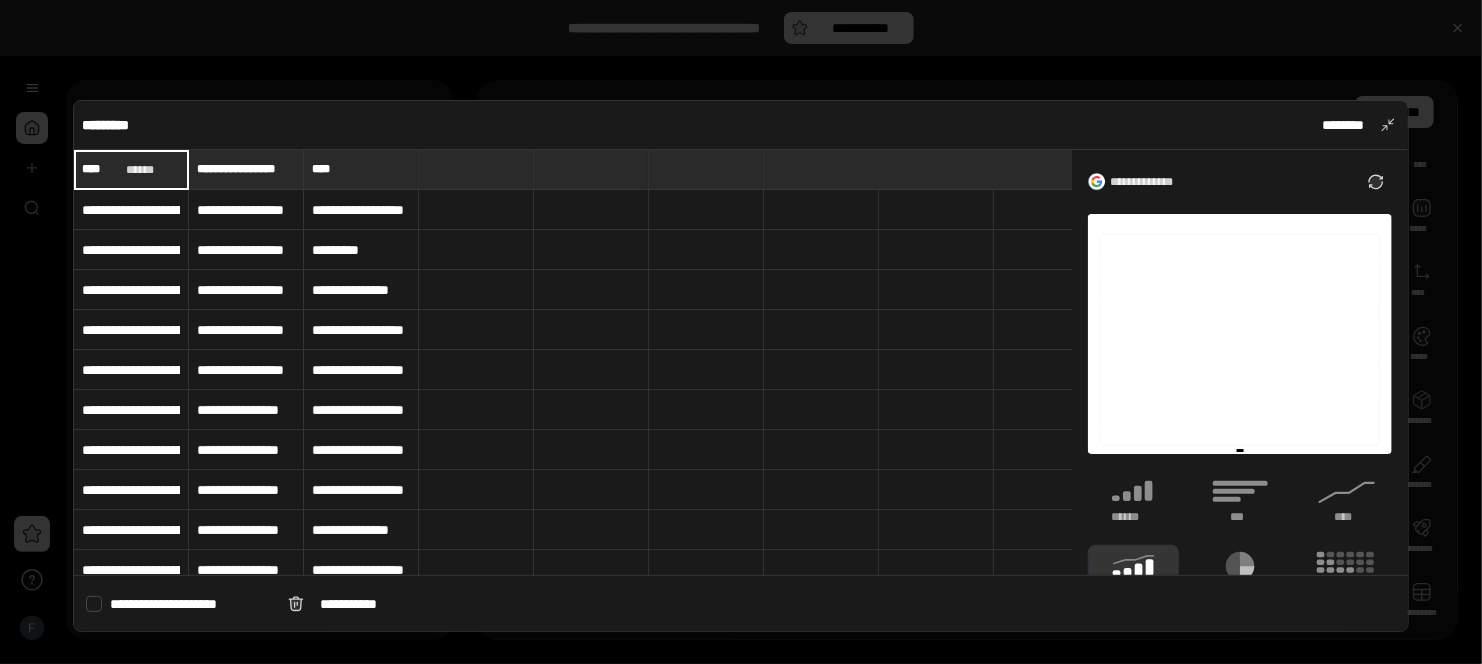 click at bounding box center (591, 330) 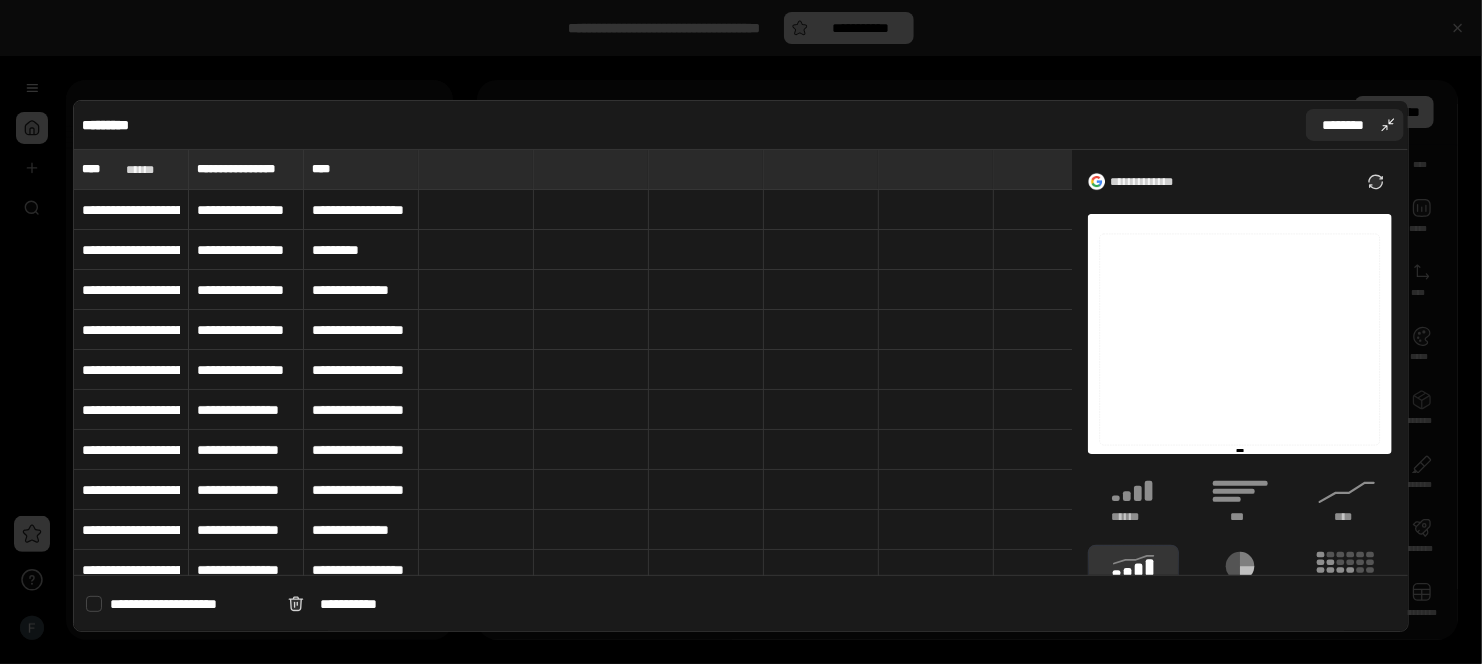 click on "********" at bounding box center [1355, 125] 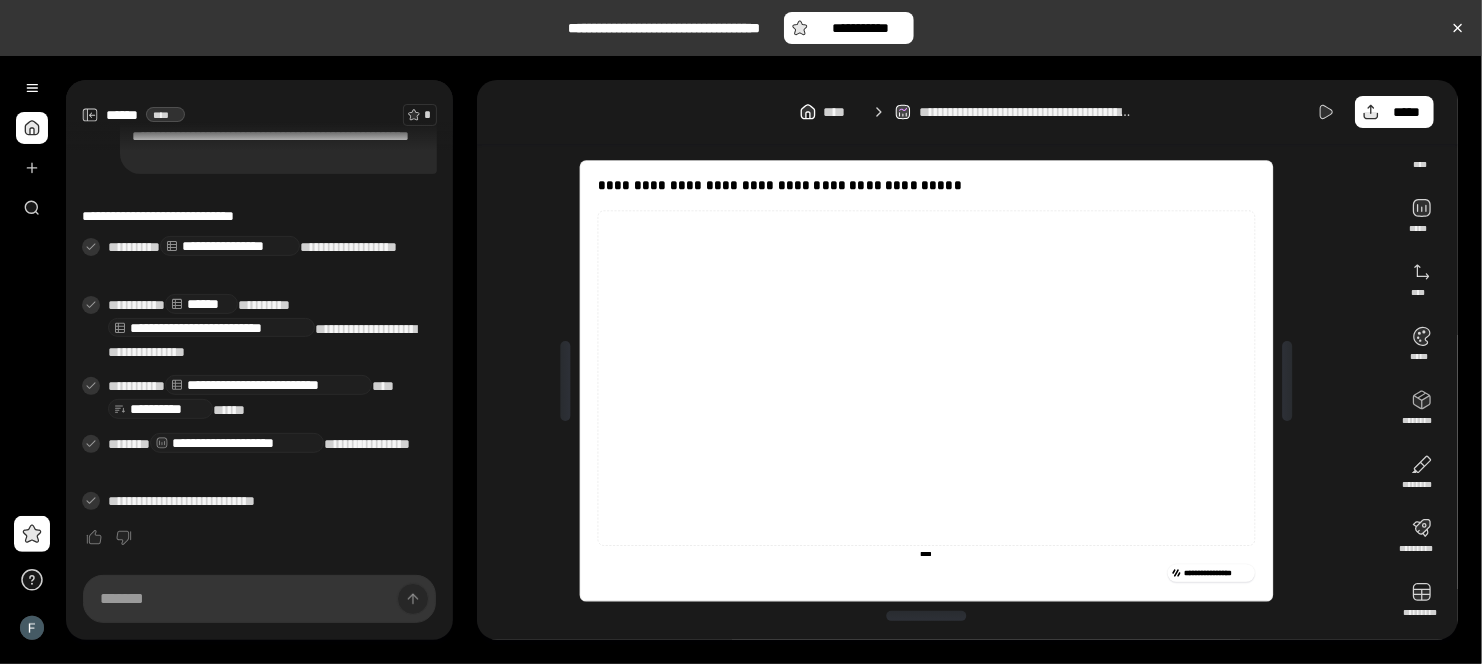 click 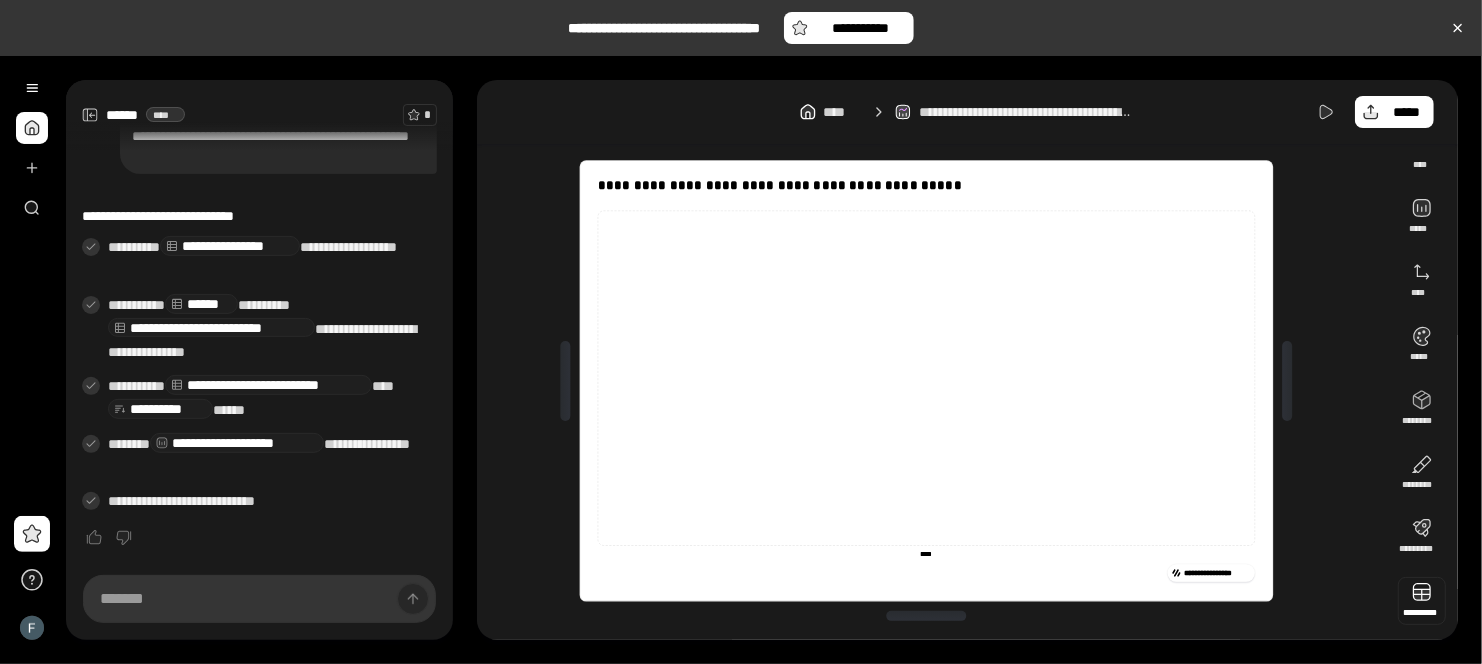 click at bounding box center (1422, 601) 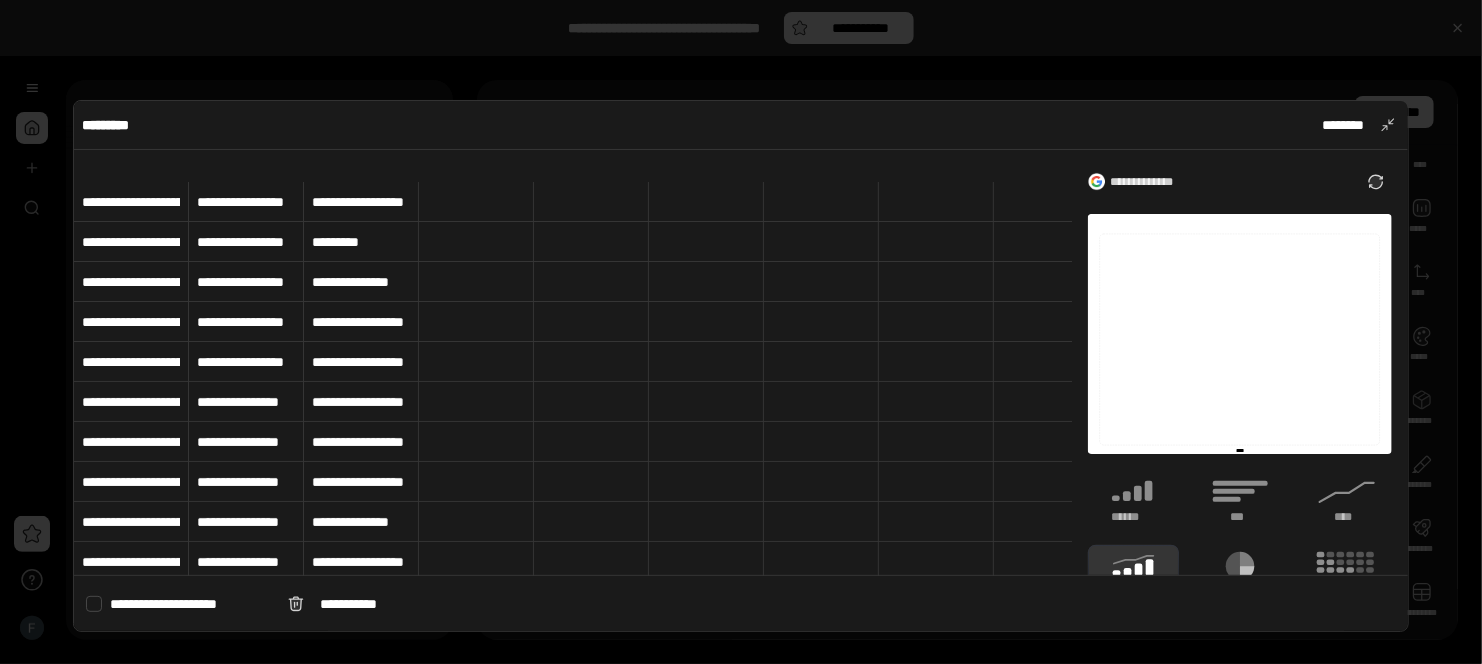 scroll, scrollTop: 0, scrollLeft: 0, axis: both 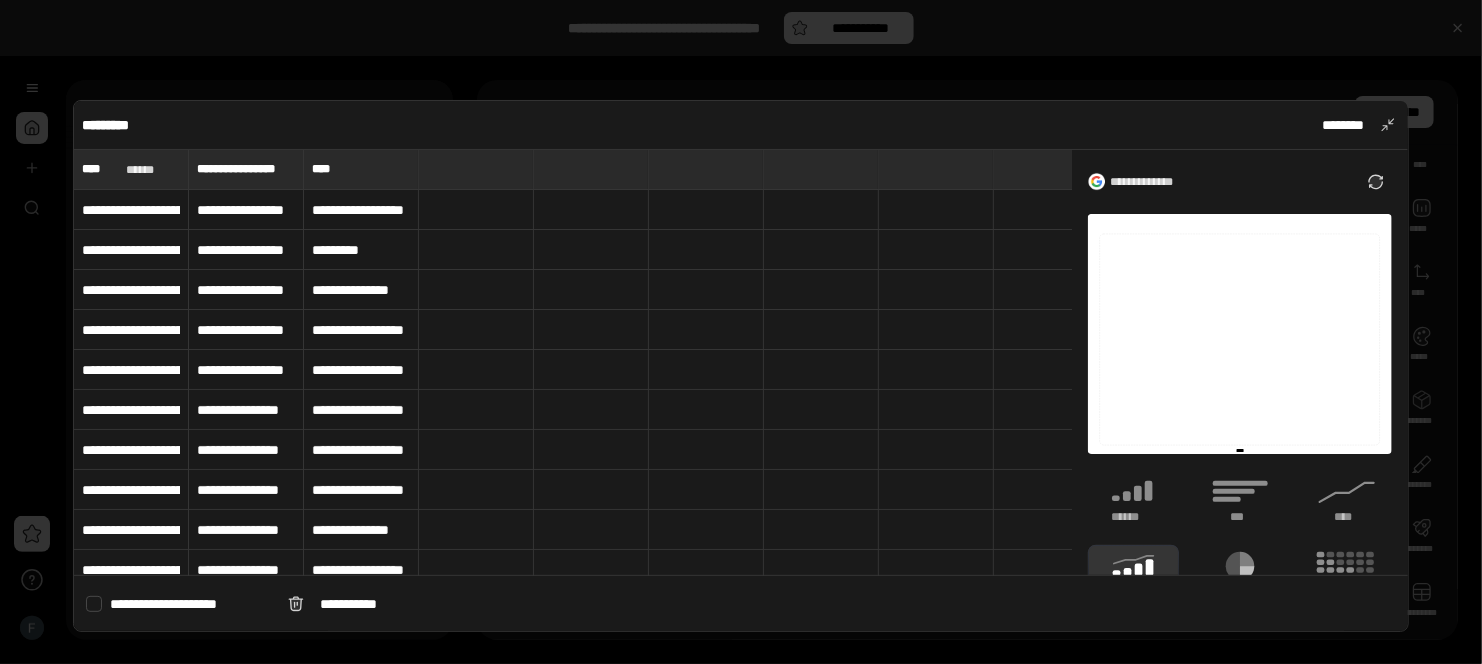 click on "**********" at bounding box center [246, 210] 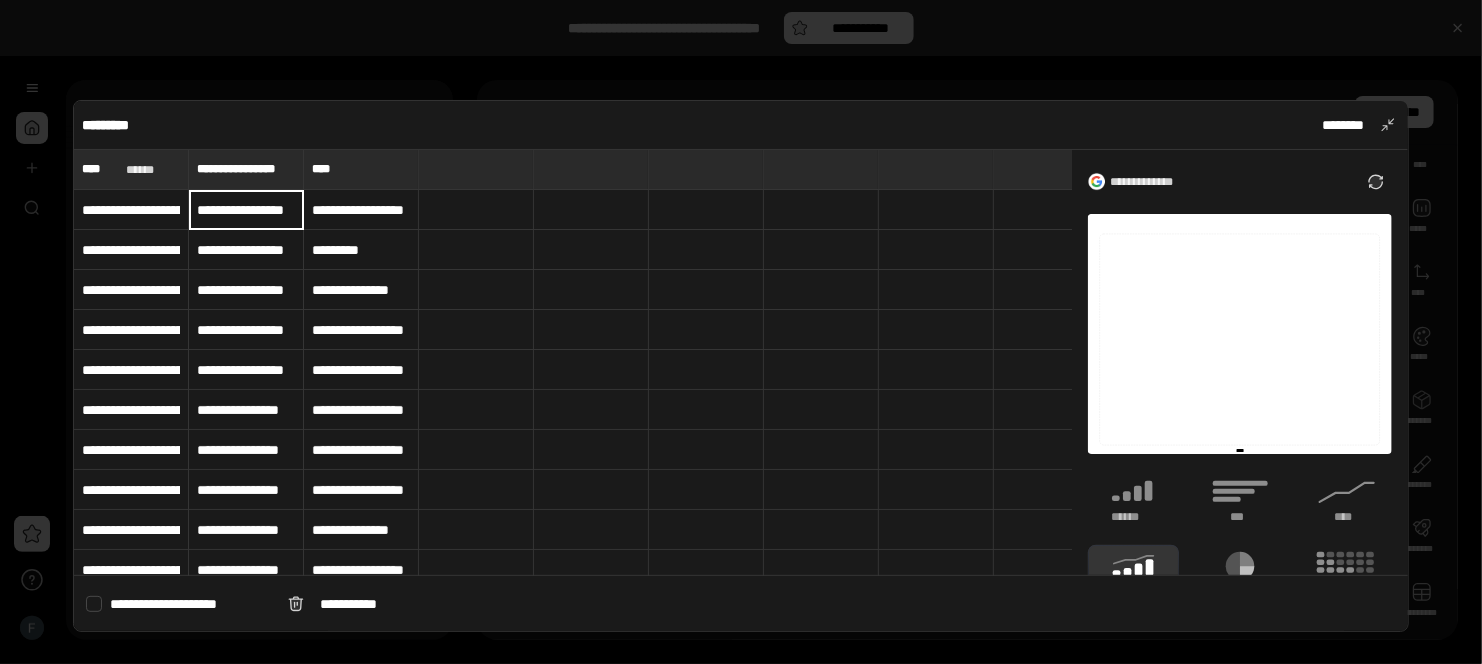 click on "**********" at bounding box center [246, 210] 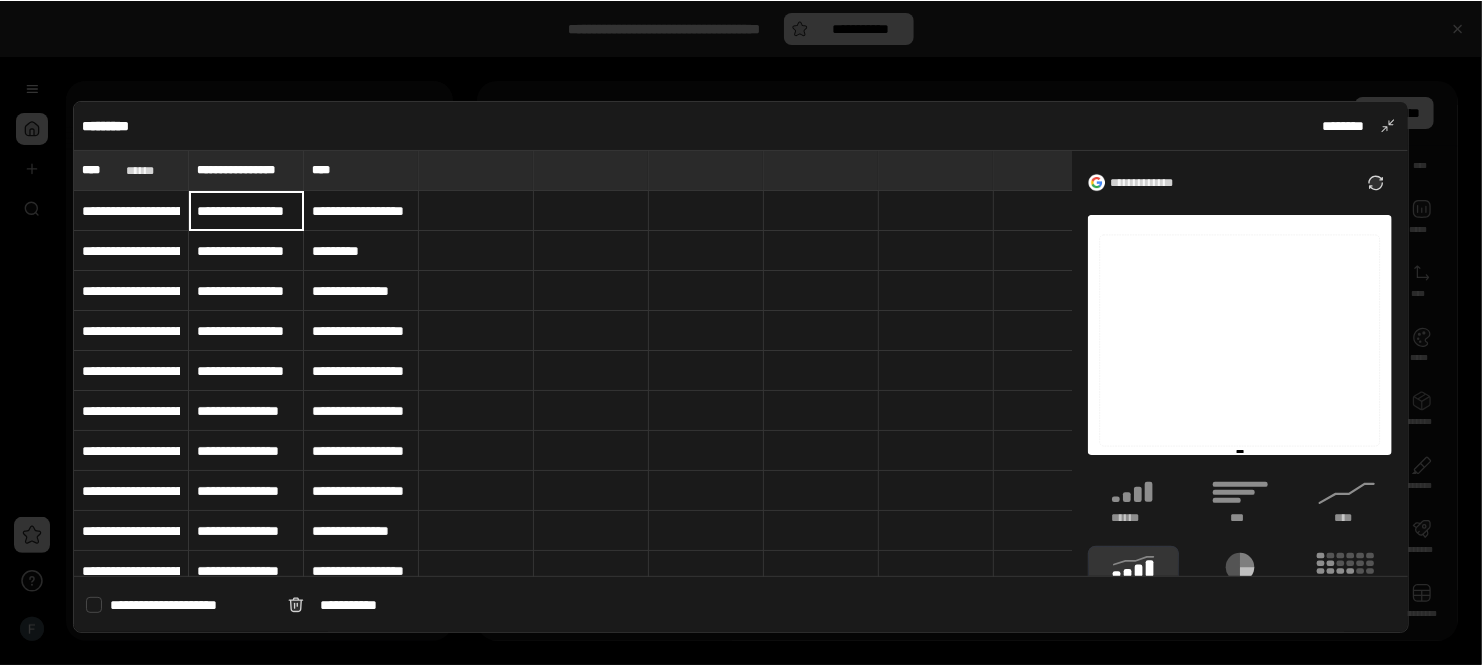 scroll, scrollTop: 0, scrollLeft: 0, axis: both 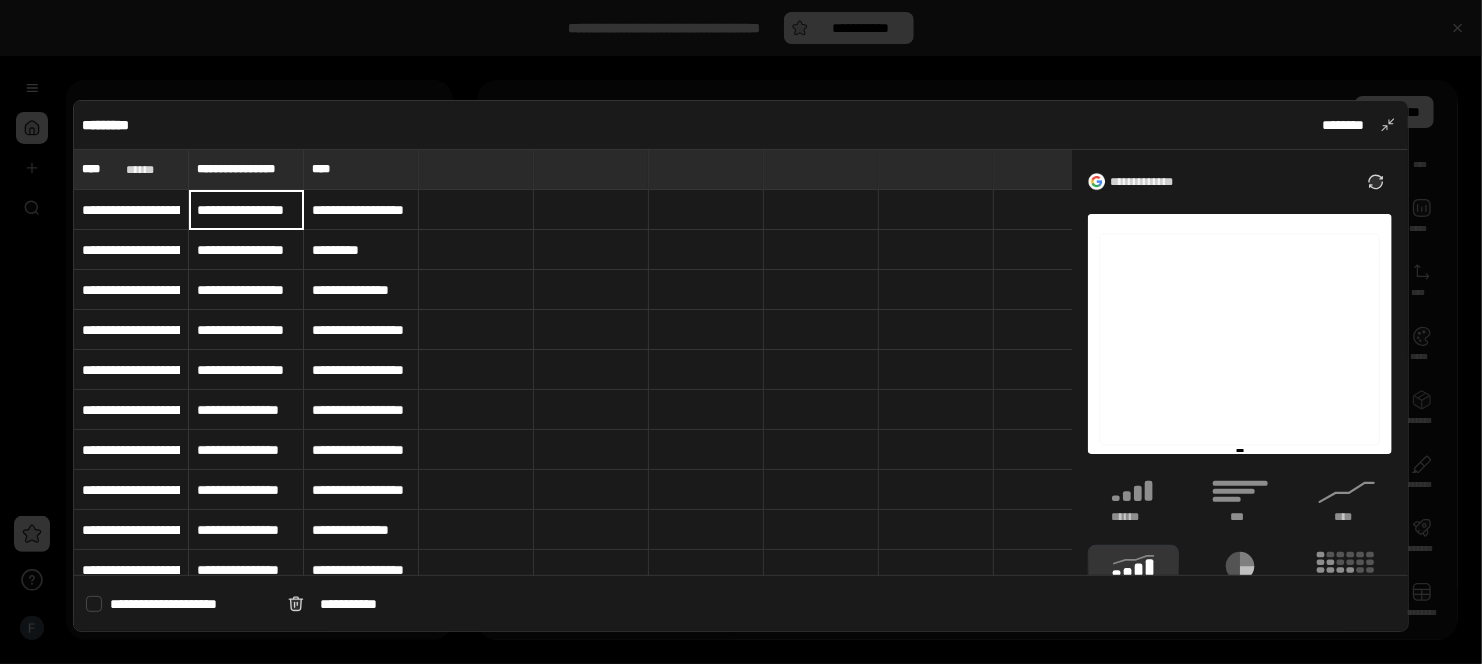 click at bounding box center [476, 250] 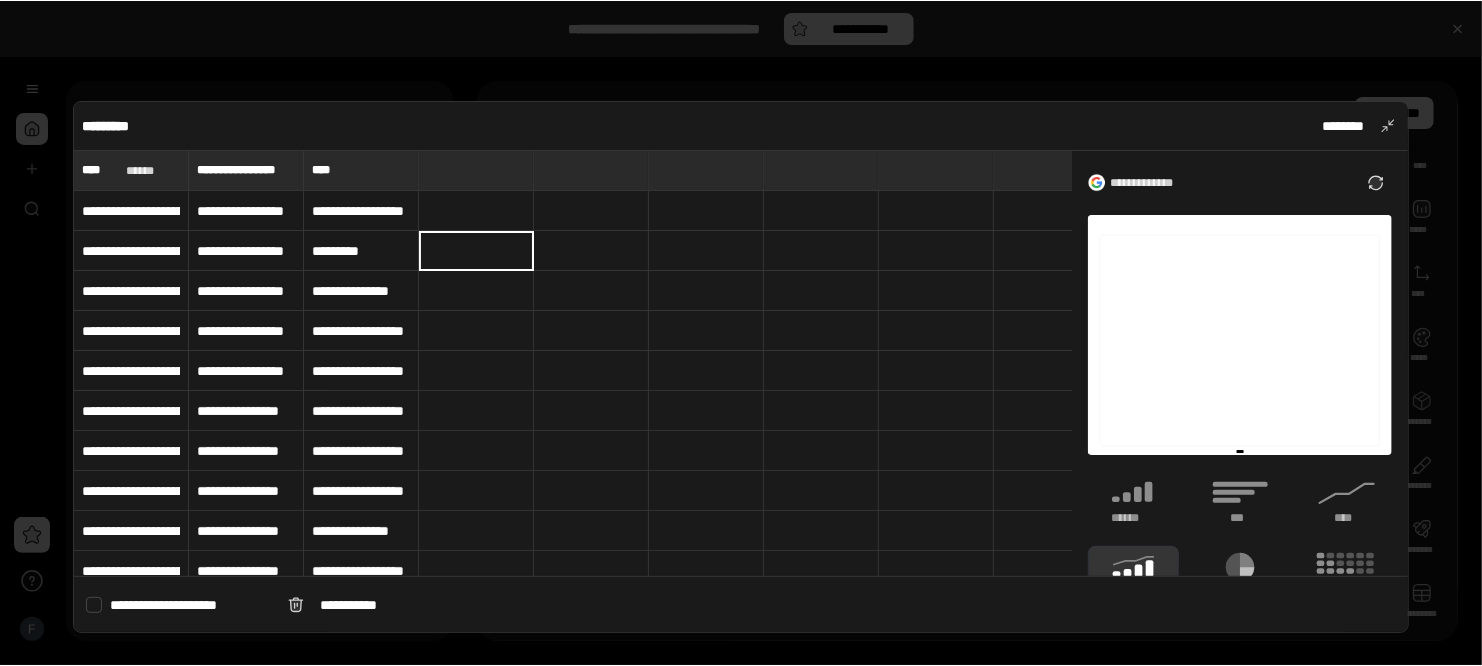 scroll, scrollTop: 37, scrollLeft: 0, axis: vertical 